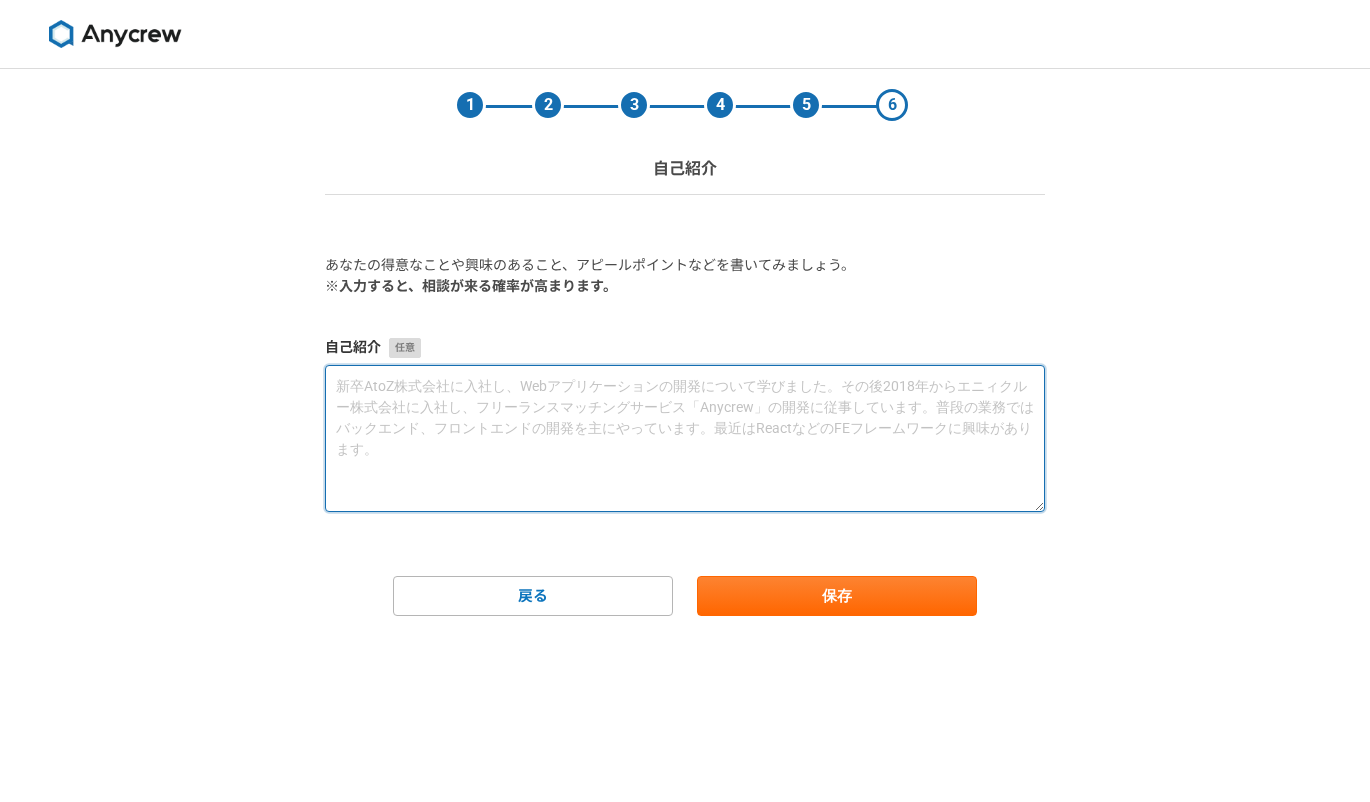 scroll, scrollTop: 0, scrollLeft: 0, axis: both 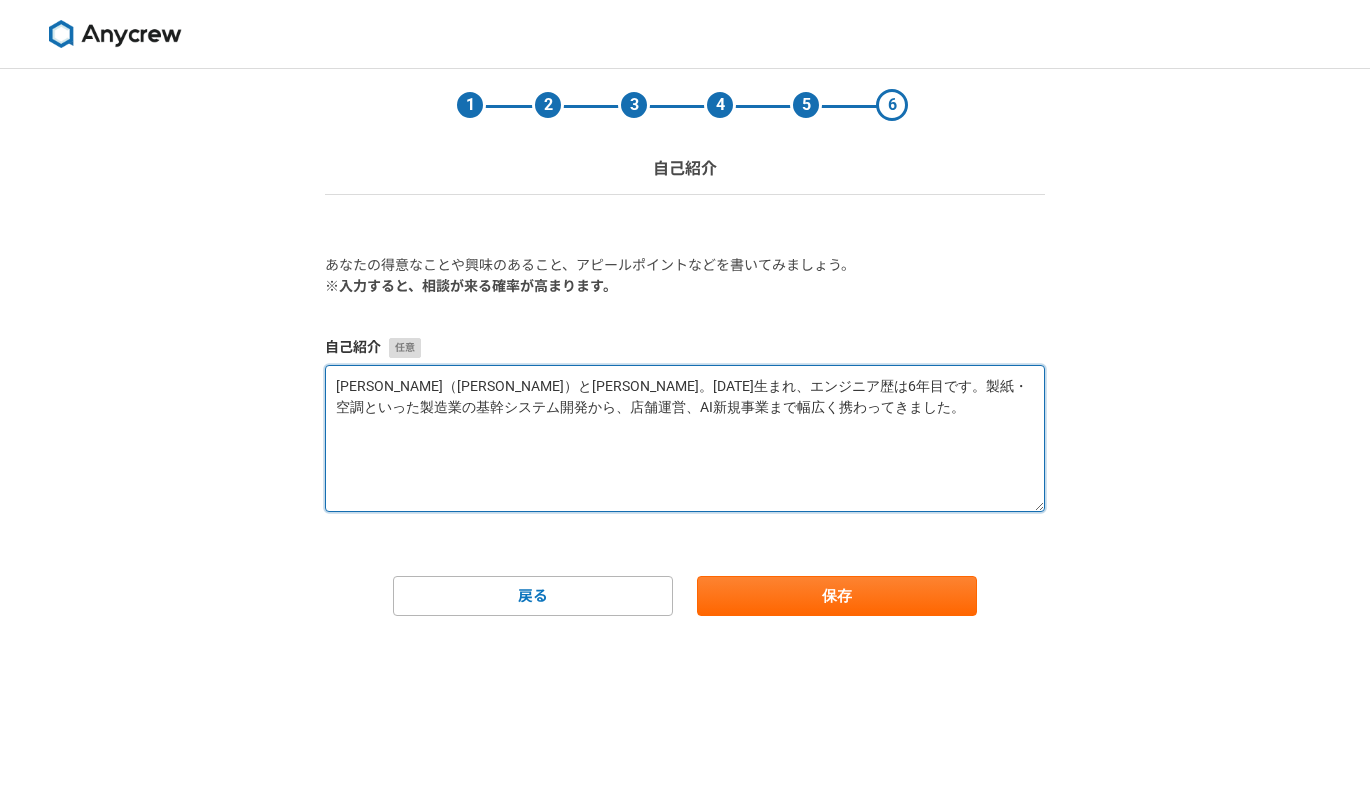 drag, startPoint x: 739, startPoint y: 382, endPoint x: 587, endPoint y: 390, distance: 152.21039 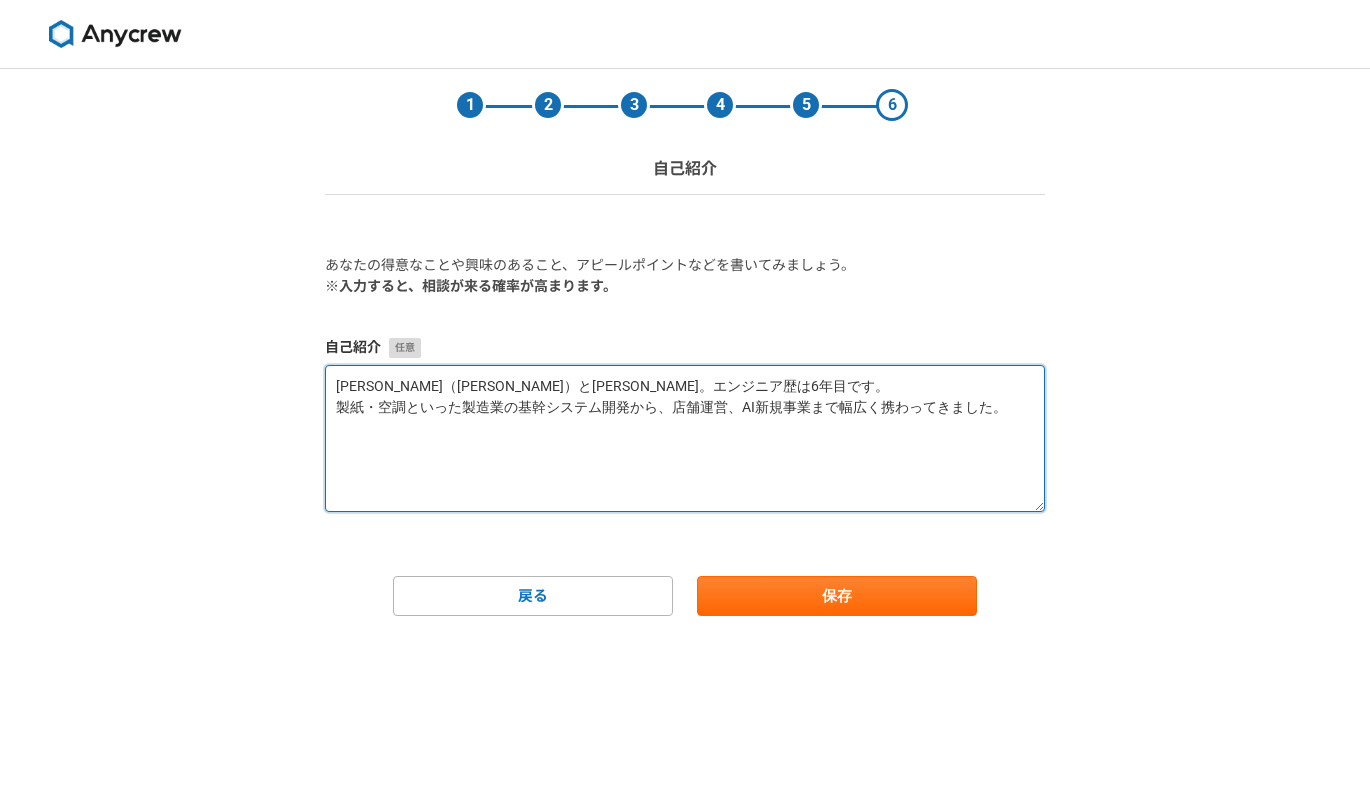 click on "[PERSON_NAME]（[PERSON_NAME]）と[PERSON_NAME]。エンジニア歴は6年目です。
製紙・空調といった製造業の基幹システム開発から、店舗運営、AI新規事業まで幅広く携わってきました。" at bounding box center [685, 438] 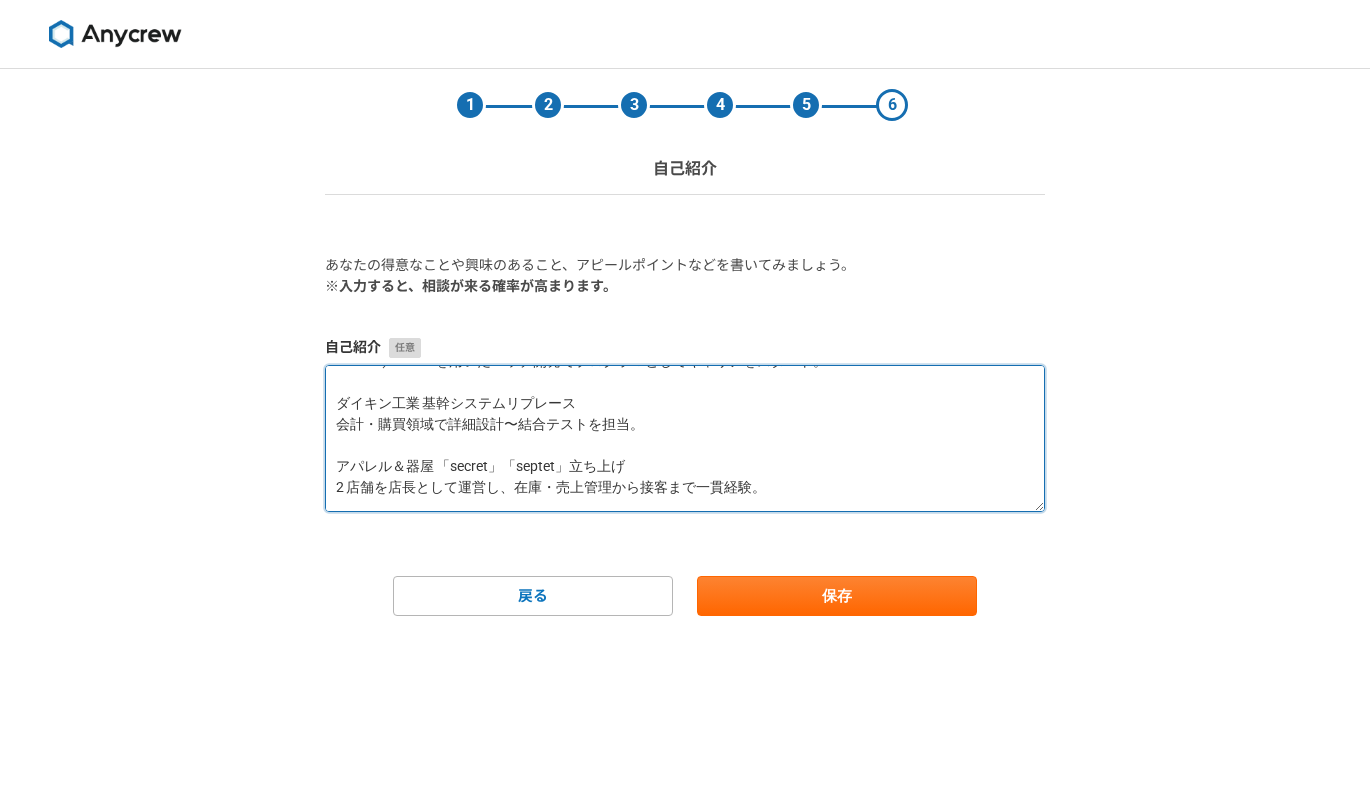 scroll, scrollTop: 0, scrollLeft: 0, axis: both 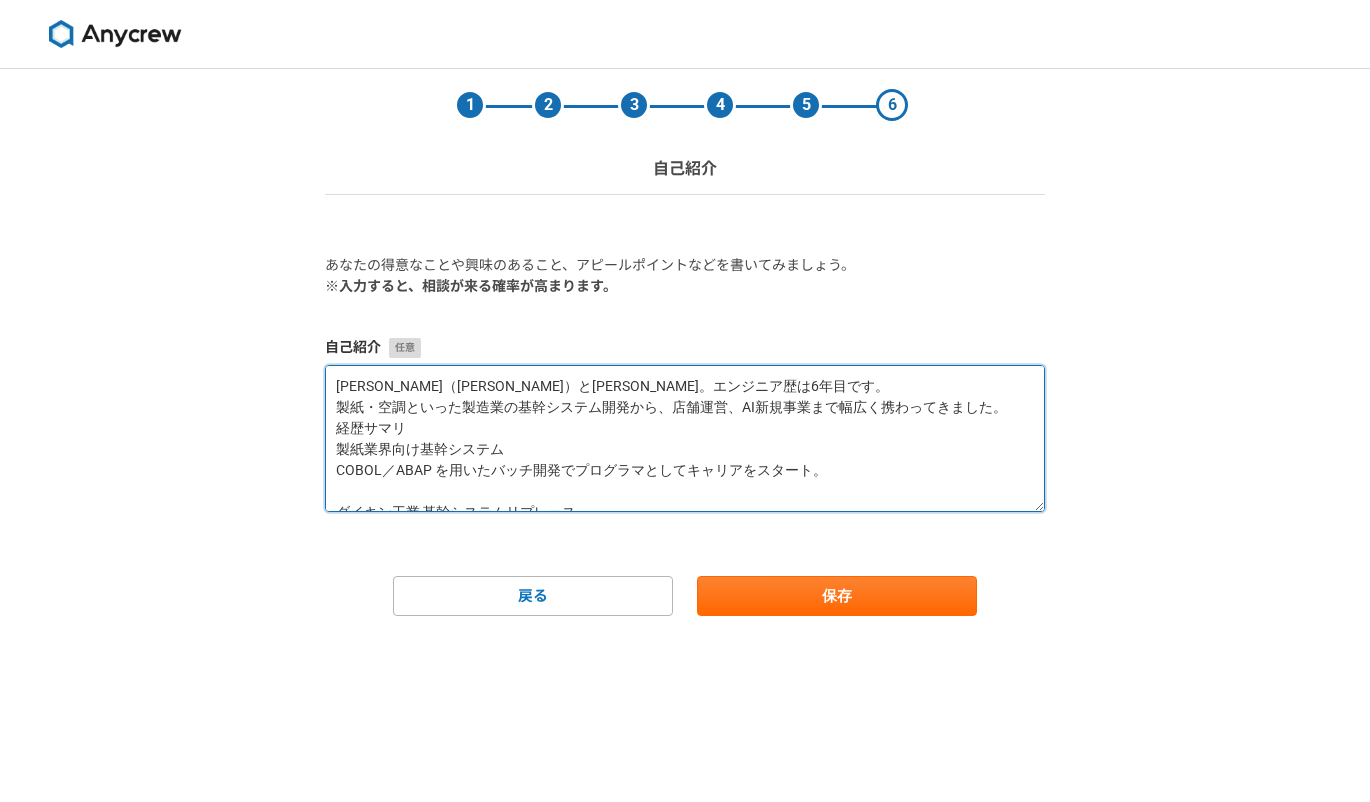 click on "[PERSON_NAME]（[PERSON_NAME]）と[PERSON_NAME]。エンジニア歴は6年目です。
製紙・空調といった製造業の基幹システム開発から、店舗運営、AI新規事業まで幅広く携わってきました。
経歴サマリ
製紙業界向け基幹システム
COBOL／ABAP を用いたバッチ開発でプログラマとしてキャリアをスタート。
ダイキン工業 基幹システムリプレース
会計・購買領域で詳細設計〜結合テストを担当。
アパレル＆器屋 「secret」「septet」立ち上げ
2 店舗を店長として運営し、在庫・売上管理から接客まで一貫経験。
国内広告会社 AI新規事業
生成AI を活用したレポート自動化サービスの企画～PoC を担当。" at bounding box center (685, 438) 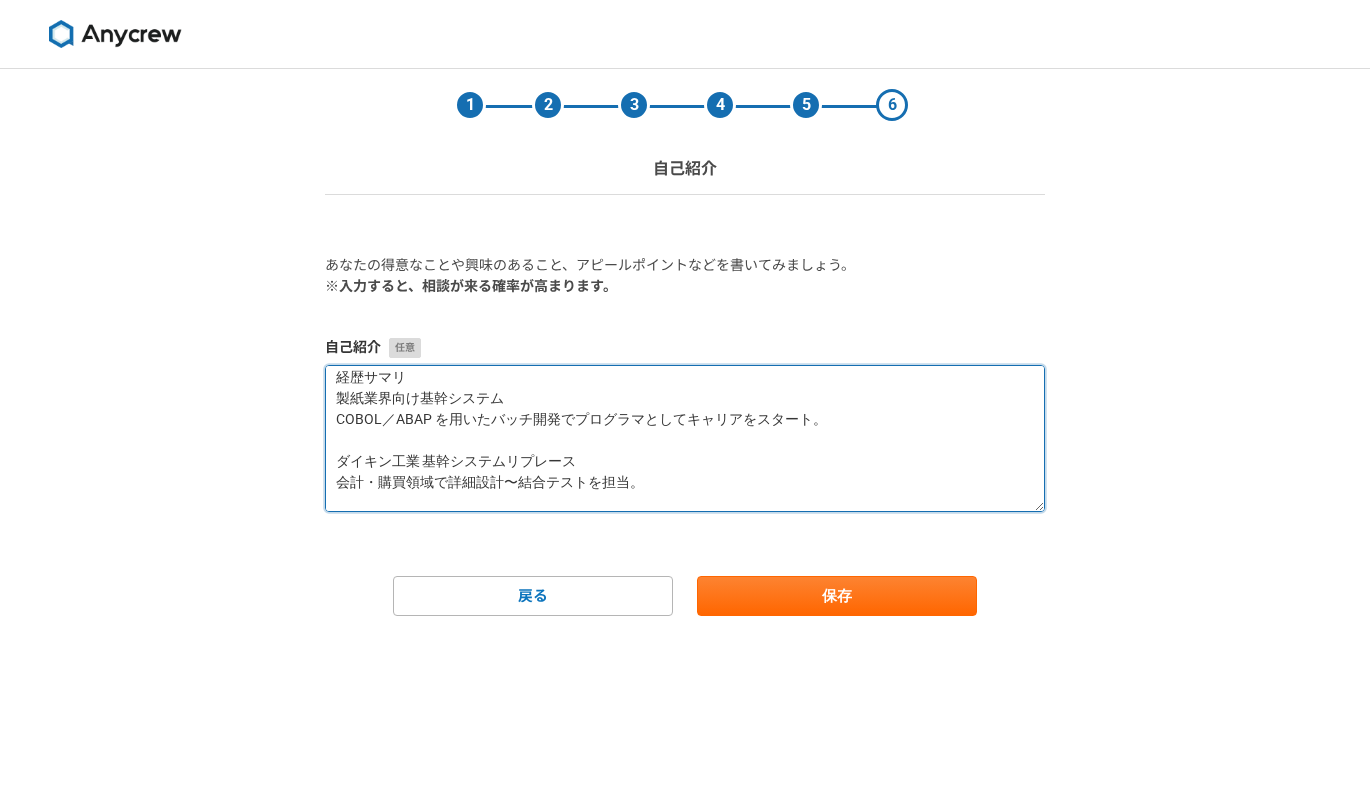 scroll, scrollTop: 100, scrollLeft: 0, axis: vertical 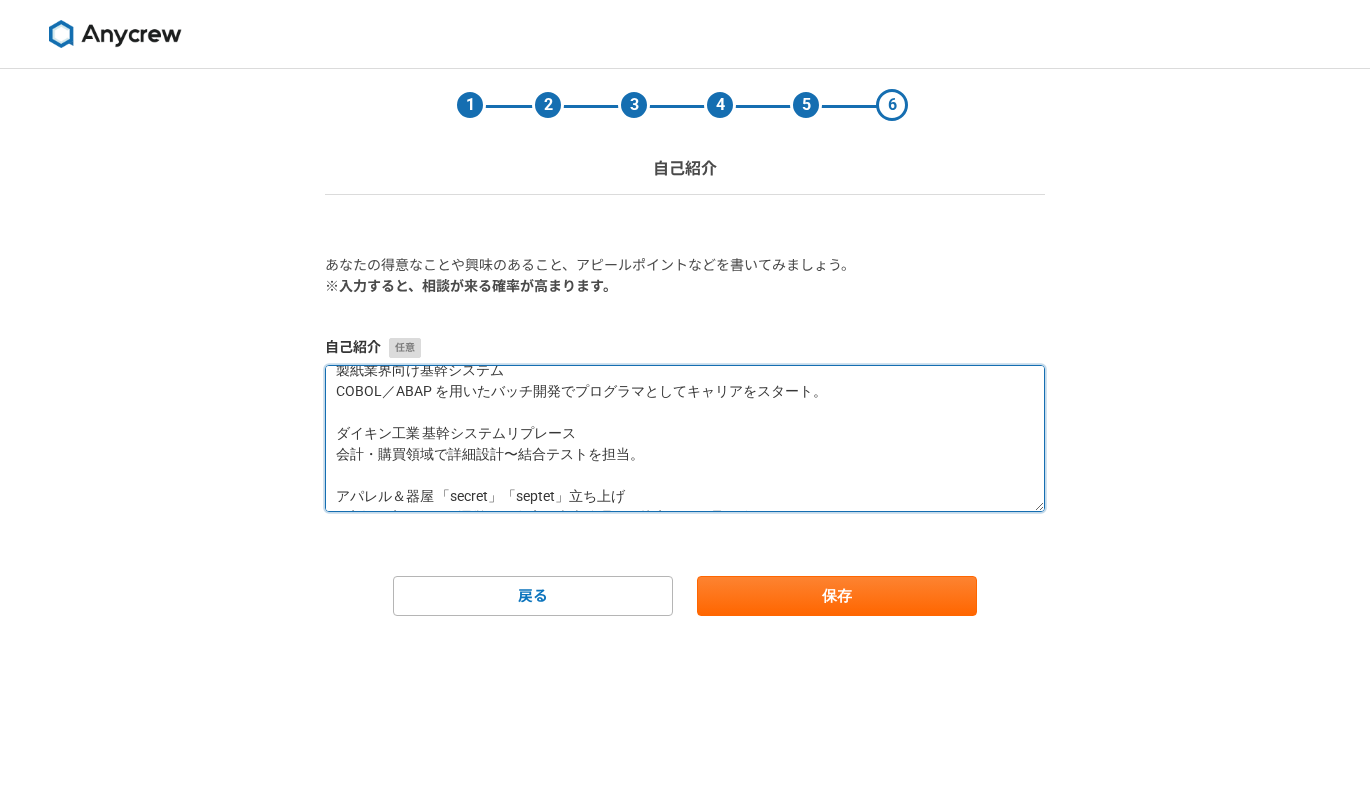 click on "[PERSON_NAME]（[PERSON_NAME]）と[PERSON_NAME]。エンジニア歴は6年目です。
製紙・空調といった製造業の基幹システム開発から、店舗運営、AI新規事業まで幅広く携わってきました。
経歴サマリ
製紙業界向け基幹システム
COBOL／ABAP を用いたバッチ開発でプログラマとしてキャリアをスタート。
ダイキン工業 基幹システムリプレース
会計・購買領域で詳細設計〜結合テストを担当。
アパレル＆器屋 「secret」「septet」立ち上げ
2 店舗を店長として運営し、在庫・売上管理から接客まで一貫経験。
国内広告会社 AI新規事業
生成AI を活用したレポート自動化サービスの企画～PoC を担当。" at bounding box center (685, 438) 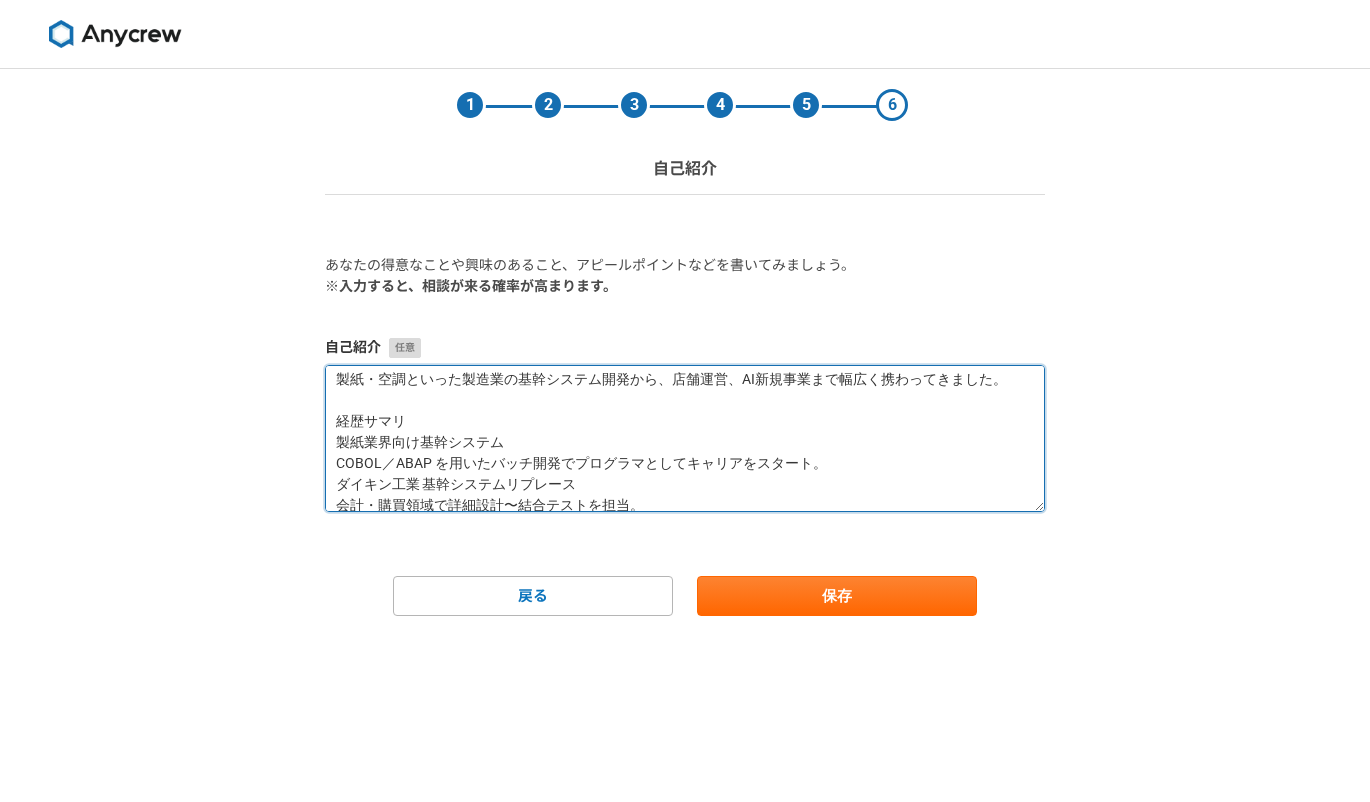 scroll, scrollTop: 0, scrollLeft: 0, axis: both 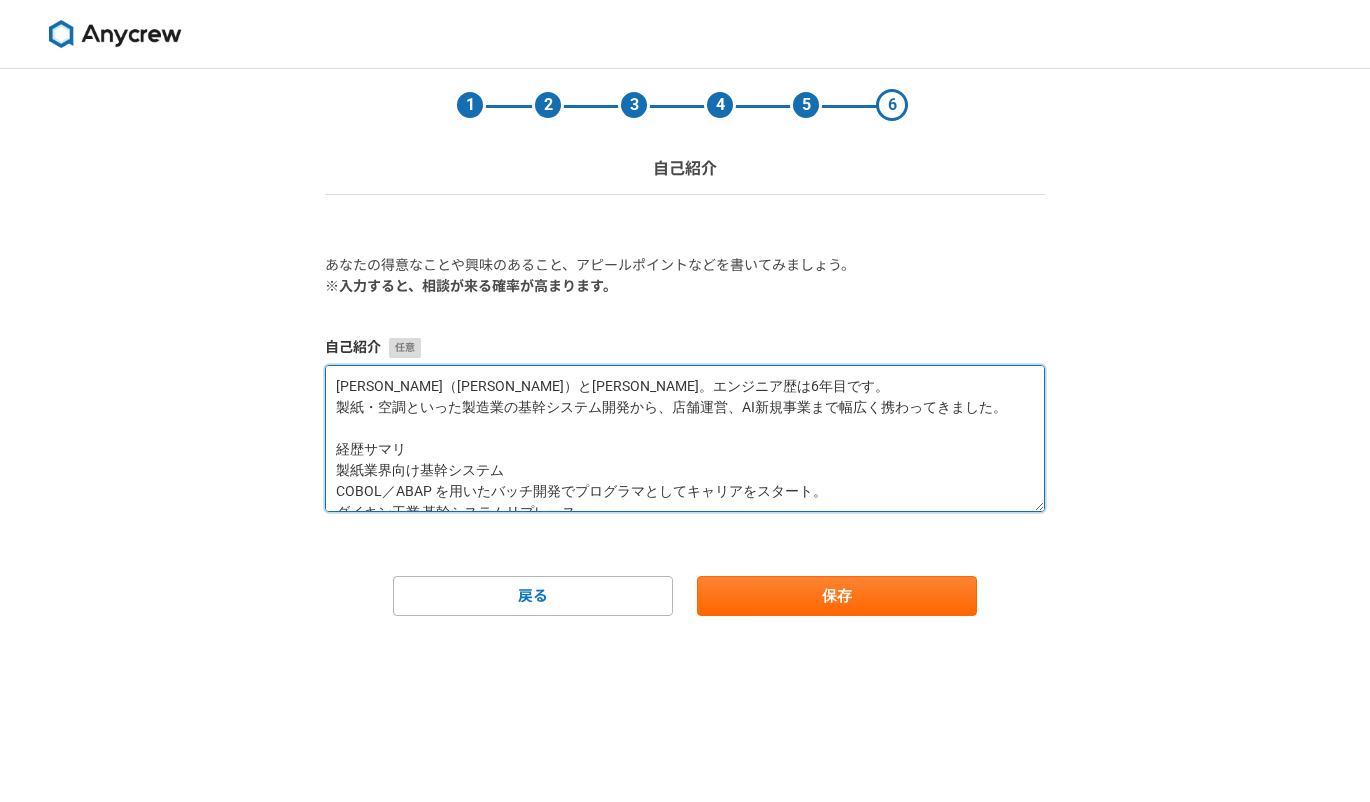 click on "[PERSON_NAME]（[PERSON_NAME]）と[PERSON_NAME]。エンジニア歴は6年目です。
製紙・空調といった製造業の基幹システム開発から、店舗運営、AI新規事業まで幅広く携わってきました。
経歴サマリ
製紙業界向け基幹システム
COBOL／ABAP を用いたバッチ開発でプログラマとしてキャリアをスタート。
ダイキン工業 基幹システムリプレース
会計・購買領域で詳細設計〜結合テストを担当。
アパレル＆器屋 「secret」「septet」立ち上げ
2 店舗を店長として運営し、在庫・売上管理から接客まで一貫経験。
国内広告会社 AI新規事業
生成AI を活用したレポート自動化サービスの企画～PoC を担当。" at bounding box center (685, 438) 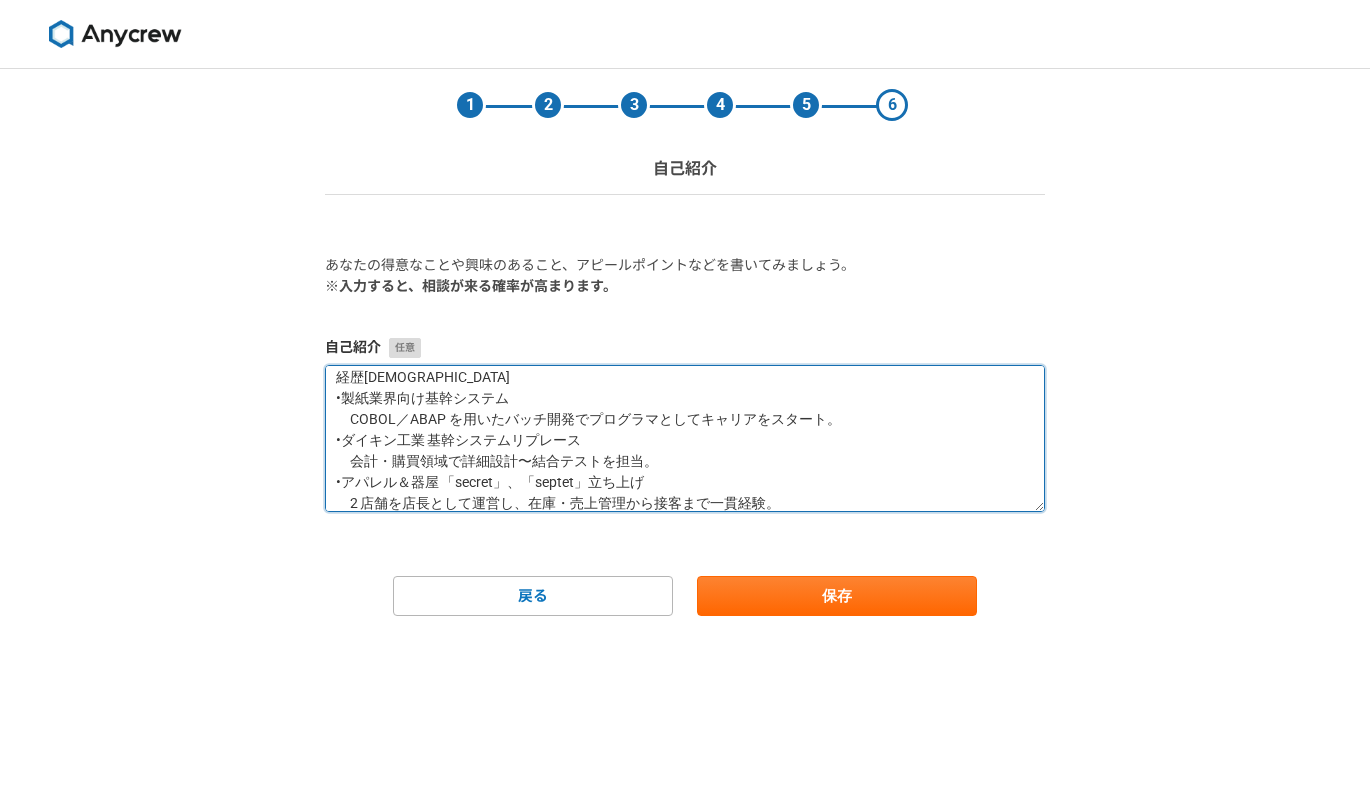 scroll, scrollTop: 172, scrollLeft: 0, axis: vertical 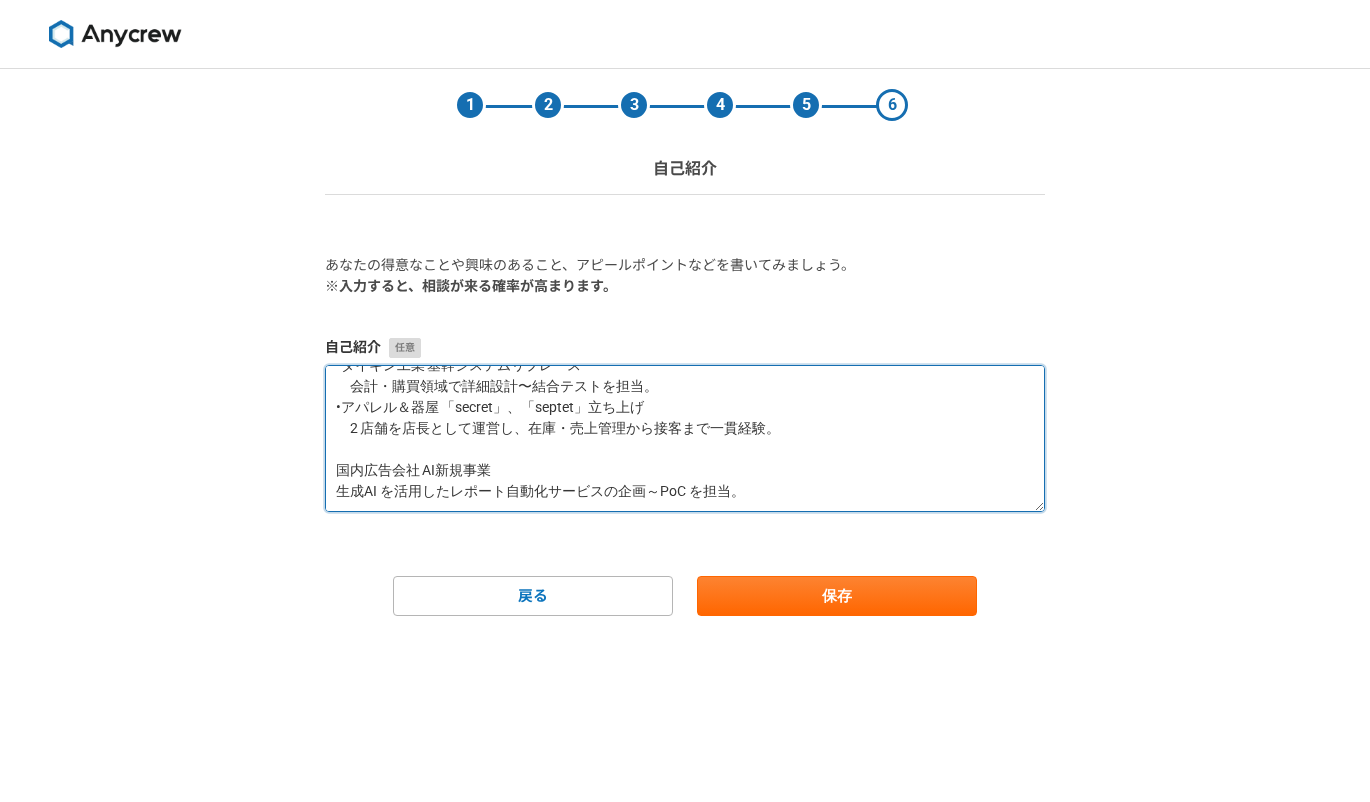 click on "[PERSON_NAME]（[PERSON_NAME]）と[PERSON_NAME]。エンジニア歴は6年目です。
製紙・空調といった製造業の基幹システム開発から、店舗運営、AI新規事業まで幅広く携わってきました。
経歴[DEMOGRAPHIC_DATA]
•製紙業界向け基幹システム
COBOL／ABAP を用いたバッチ開発でプログラマとしてキャリアをスタート。
•ダイキン工業 基幹システムリプレース
会計・購買領域で詳細設計〜結合テストを担当。
•アパレル＆器屋 「secret」、「septet」立ち上げ
2 店舗を店長として運営し、在庫・売上管理から接客まで一貫経験。
国内広告会社 AI新規事業
生成AI を活用したレポート自動化サービスの企画～PoC を担当。" at bounding box center [685, 438] 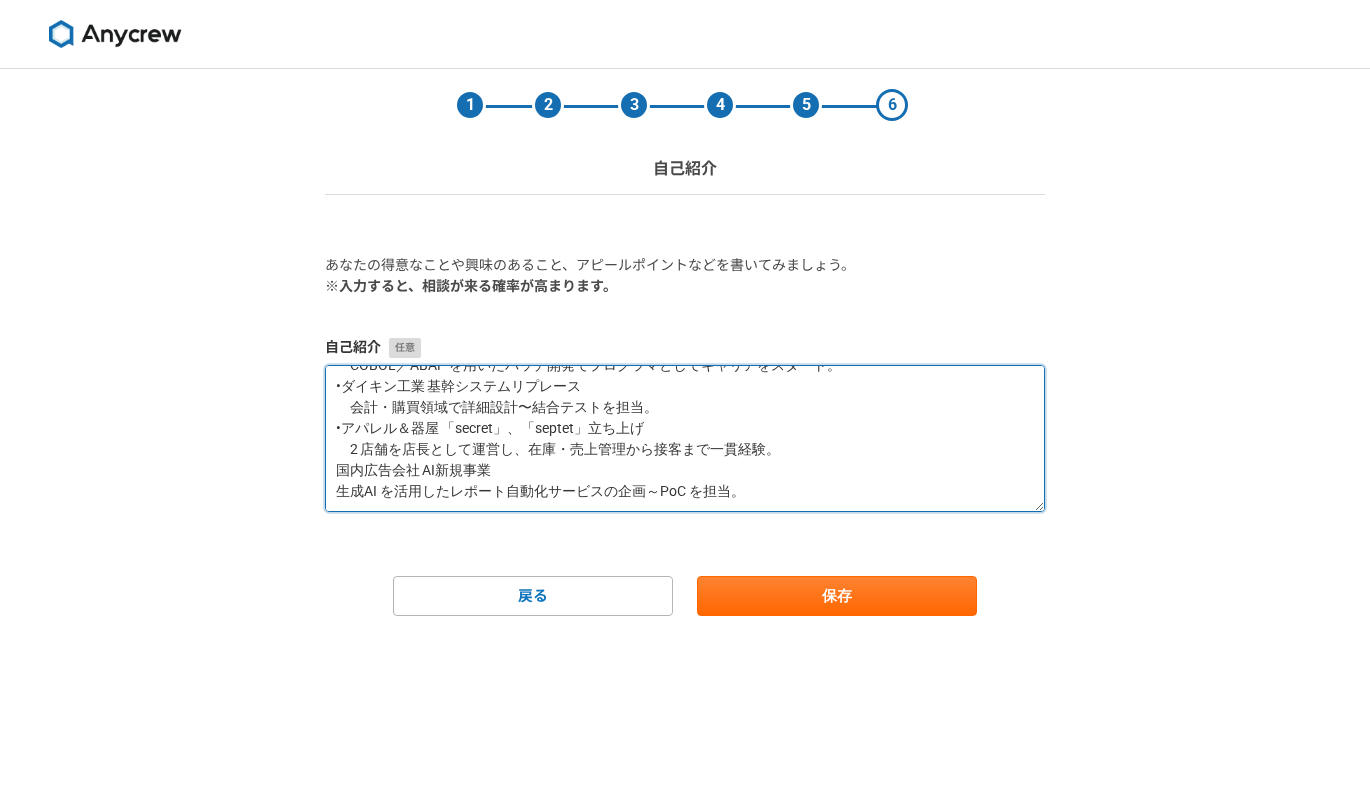scroll, scrollTop: 168, scrollLeft: 0, axis: vertical 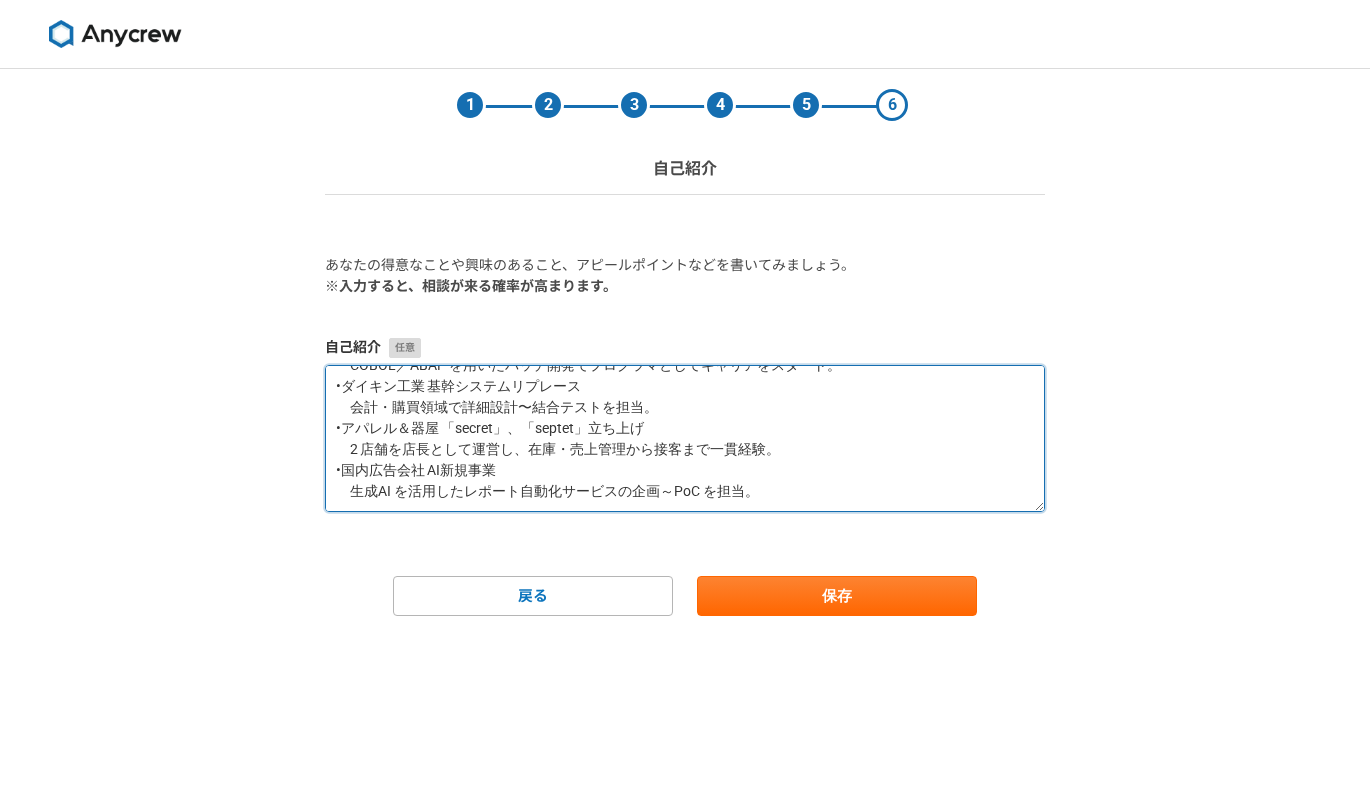 click on "[PERSON_NAME]（[PERSON_NAME]）と[PERSON_NAME]。エンジニア歴は6年目です。
製紙・空調といった製造業の基幹システム開発から、店舗運営、AI新規事業まで幅広く携わってきました。
経歴[DEMOGRAPHIC_DATA]
•製紙業界向け基幹システム
COBOL／ABAP を用いたバッチ開発でプログラマとしてキャリアをスタート。
•ダイキン工業 基幹システムリプレース
会計・購買領域で詳細設計〜結合テストを担当。
•アパレル＆器屋 「secret」、「septet」立ち上げ
2 店舗を店長として運営し、在庫・売上管理から接客まで一貫経験。
•国内広告会社 AI新規事業
生成AI を活用したレポート自動化サービスの企画～PoC を担当。" at bounding box center (685, 438) 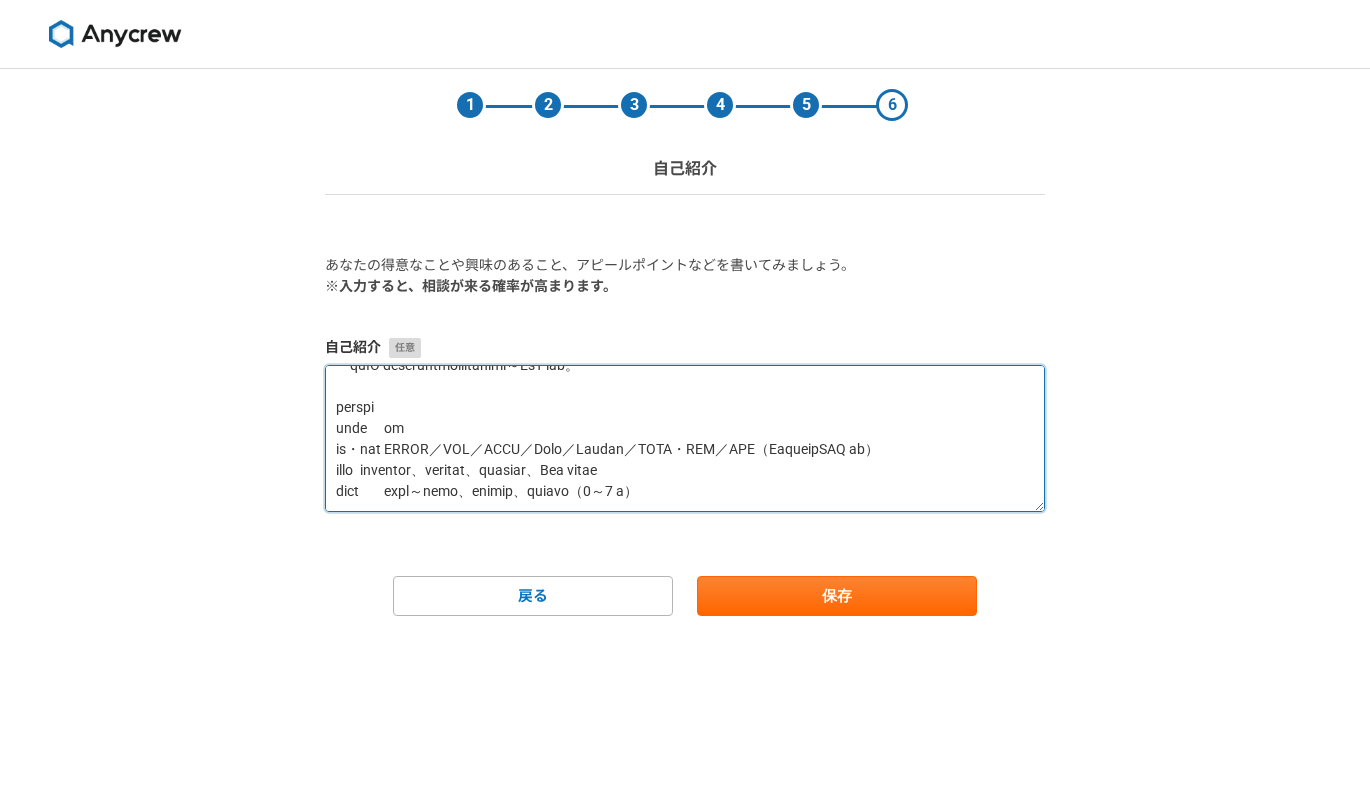 scroll, scrollTop: 294, scrollLeft: 0, axis: vertical 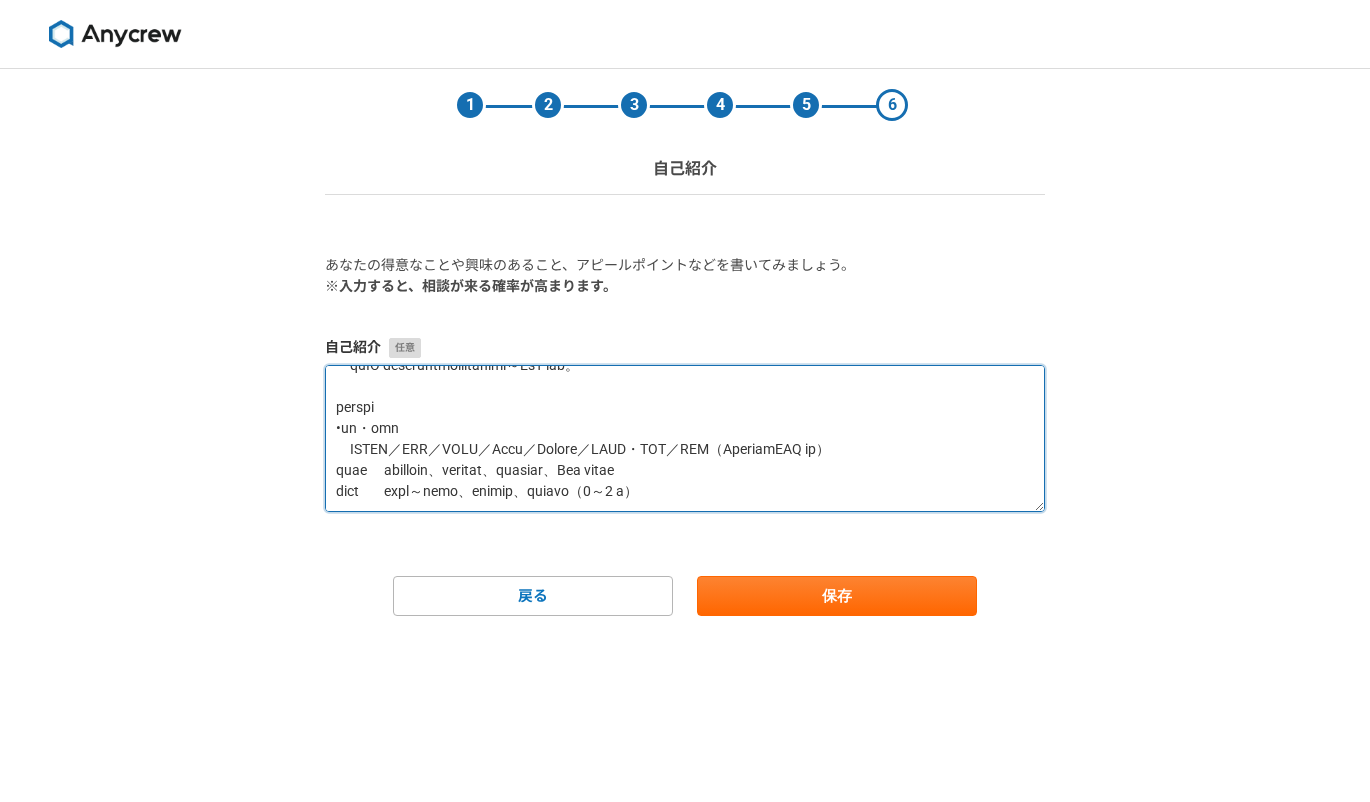 click at bounding box center (685, 438) 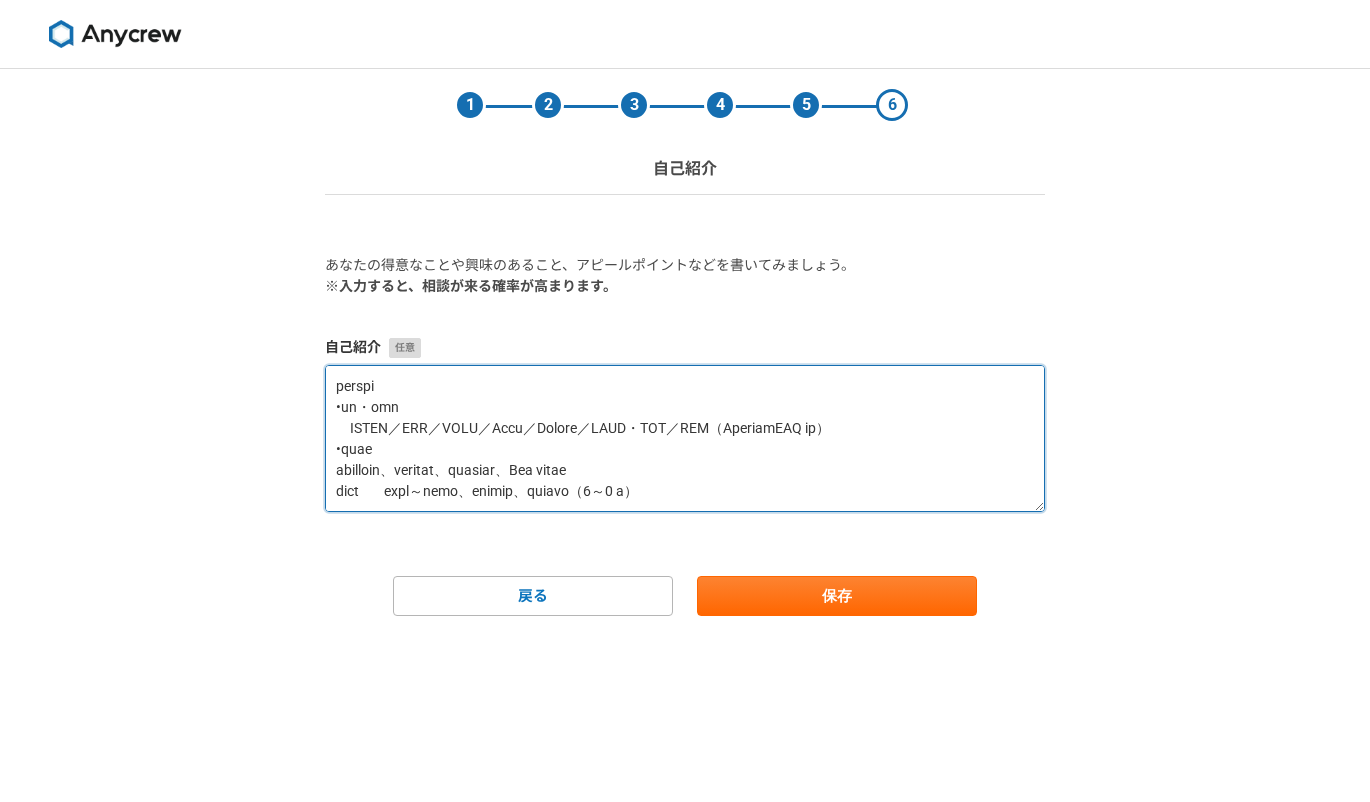 scroll, scrollTop: 314, scrollLeft: 0, axis: vertical 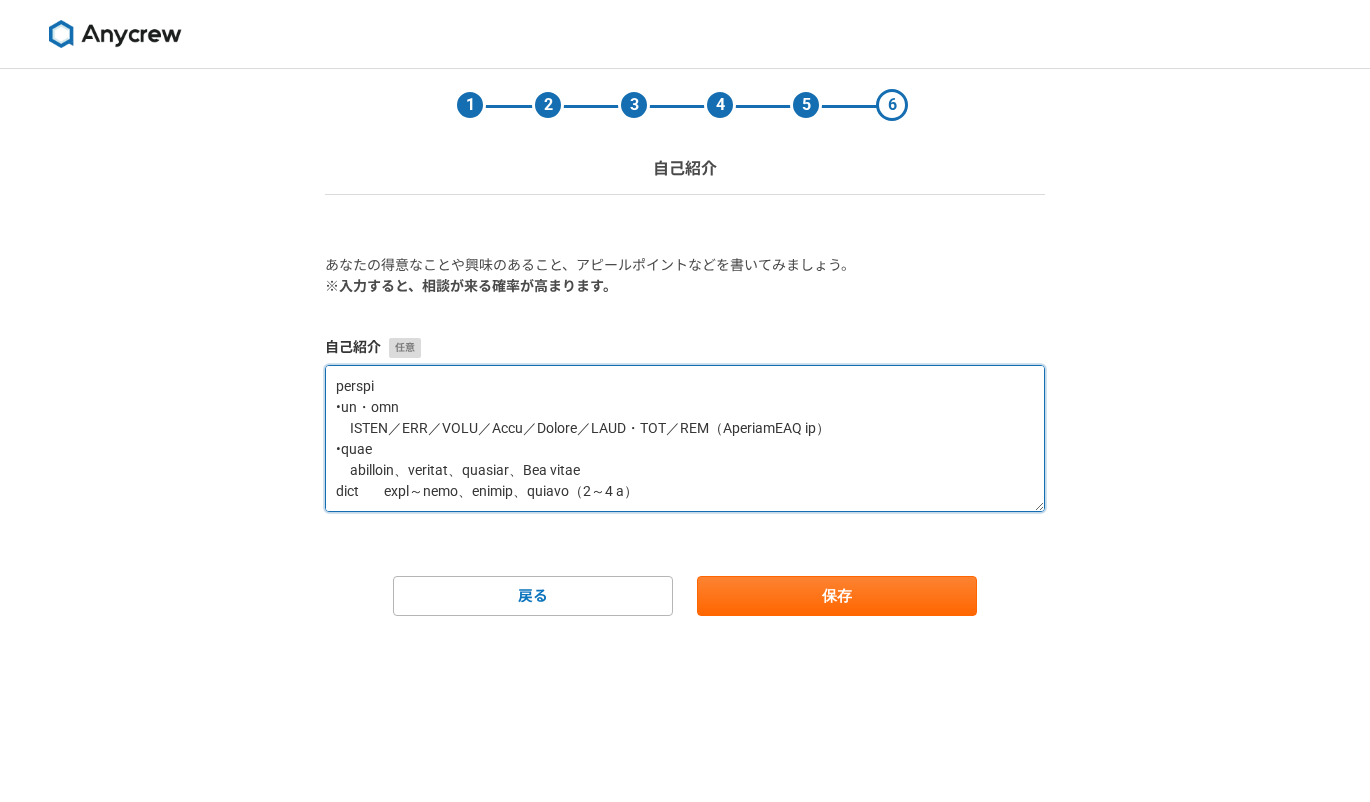 click at bounding box center [685, 438] 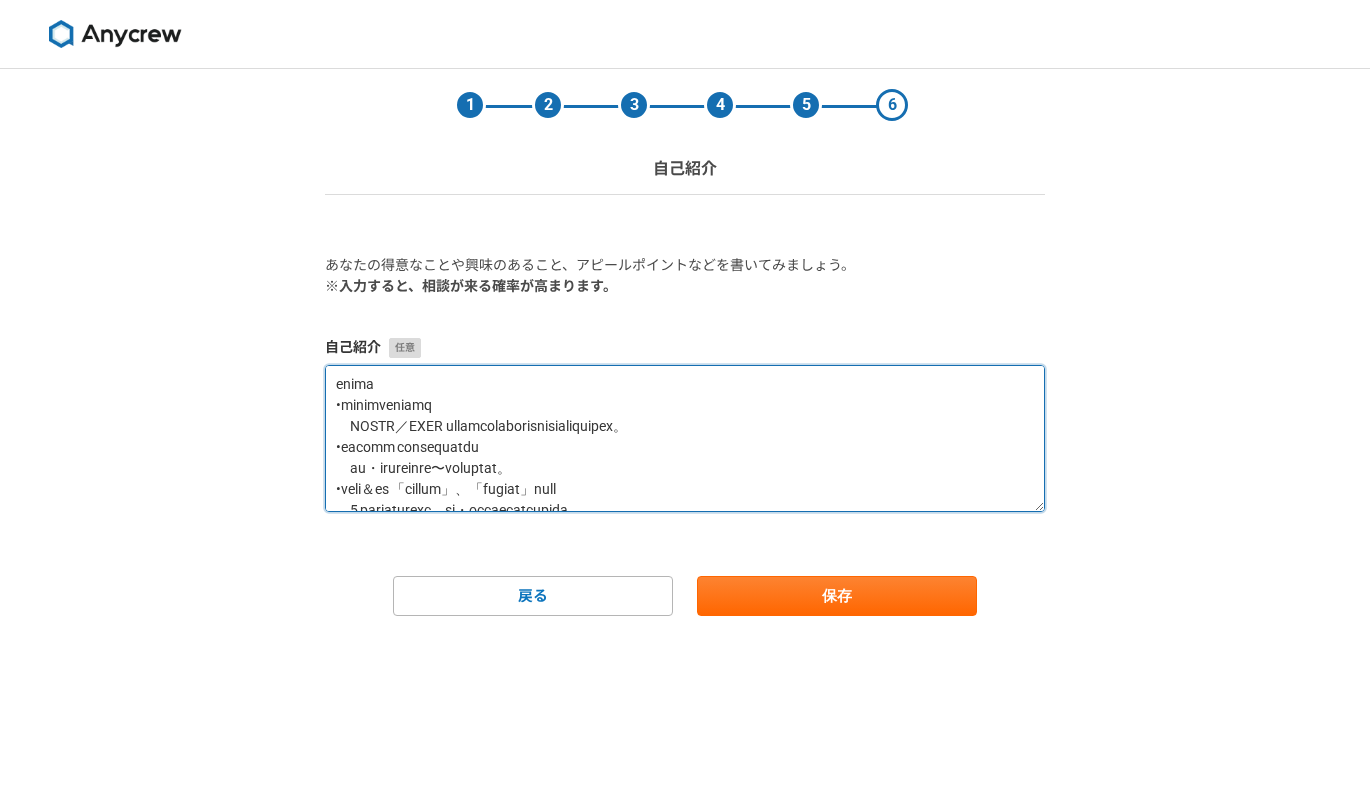 scroll, scrollTop: 0, scrollLeft: 0, axis: both 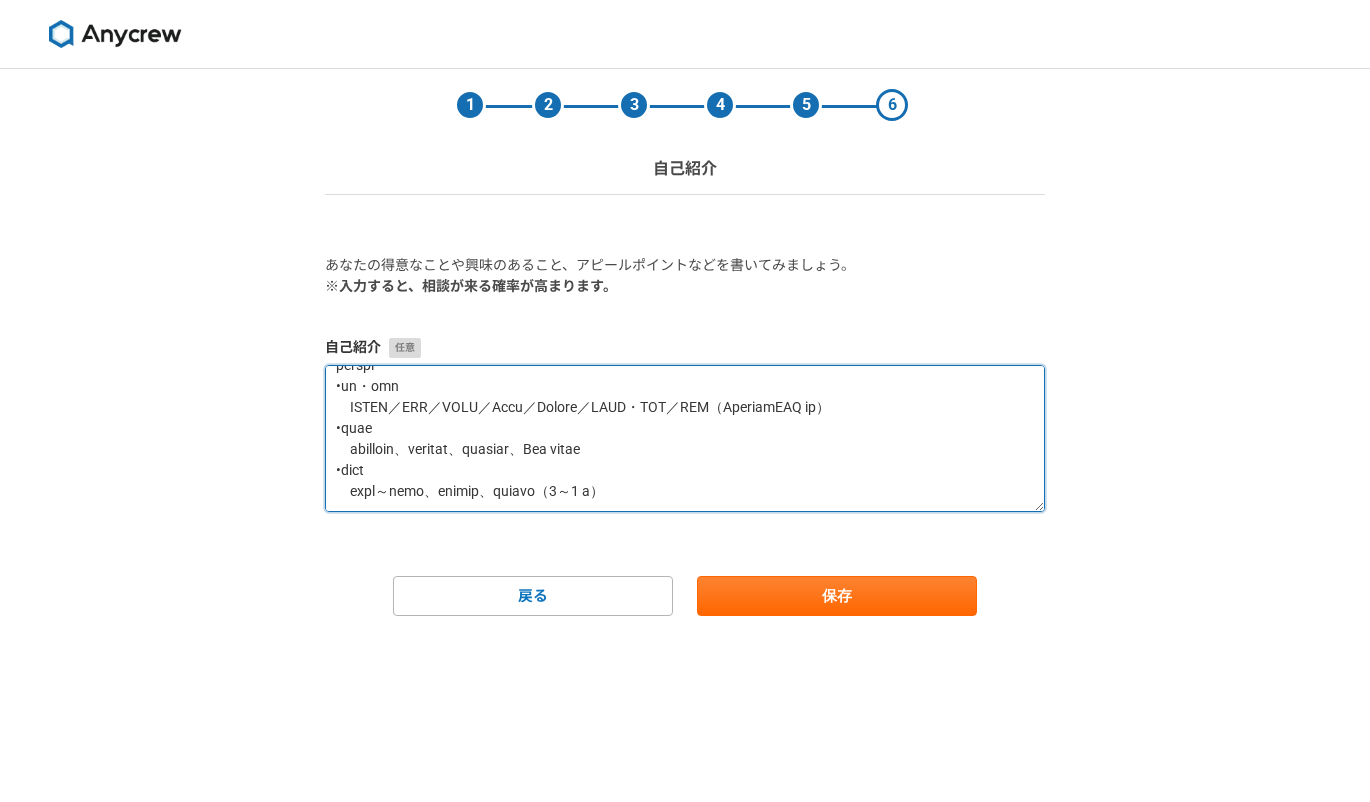 click at bounding box center [685, 438] 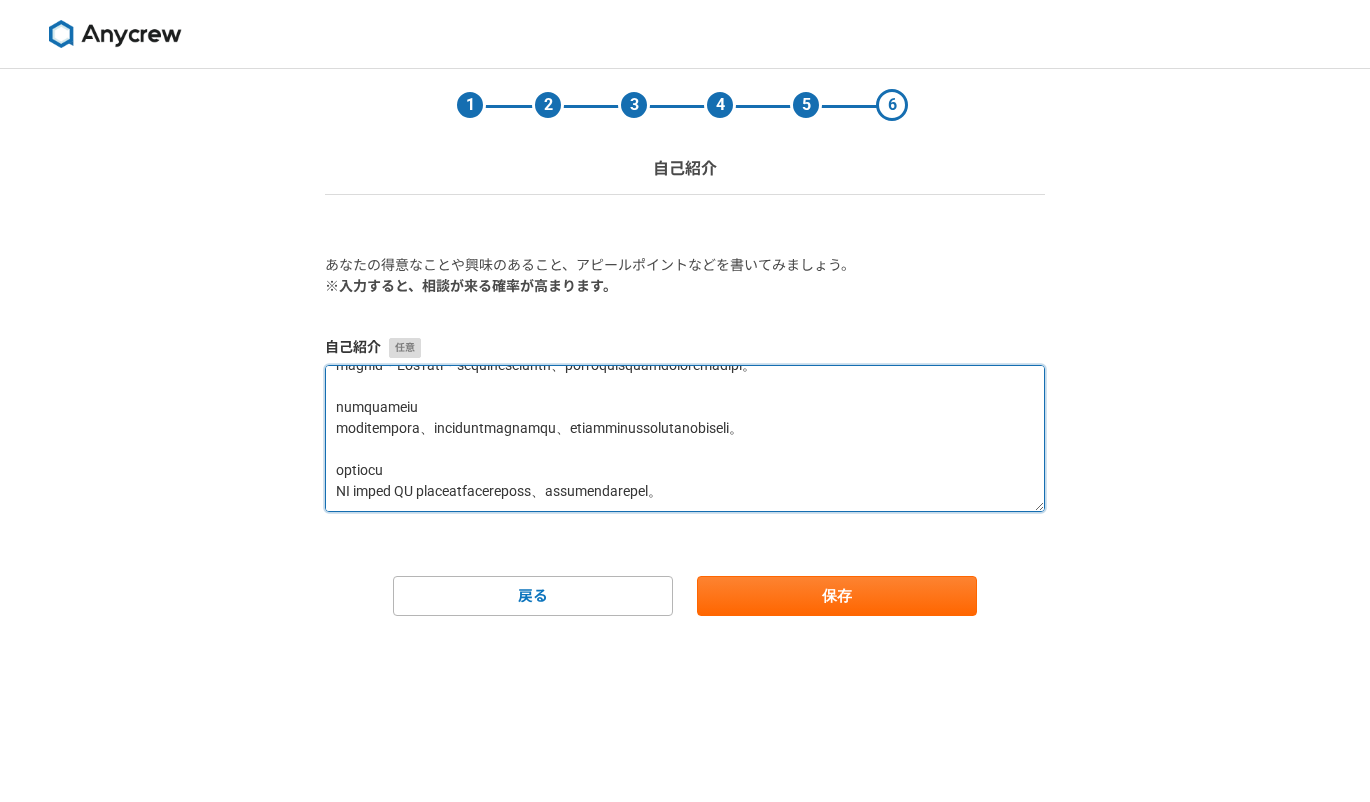 scroll, scrollTop: 434, scrollLeft: 0, axis: vertical 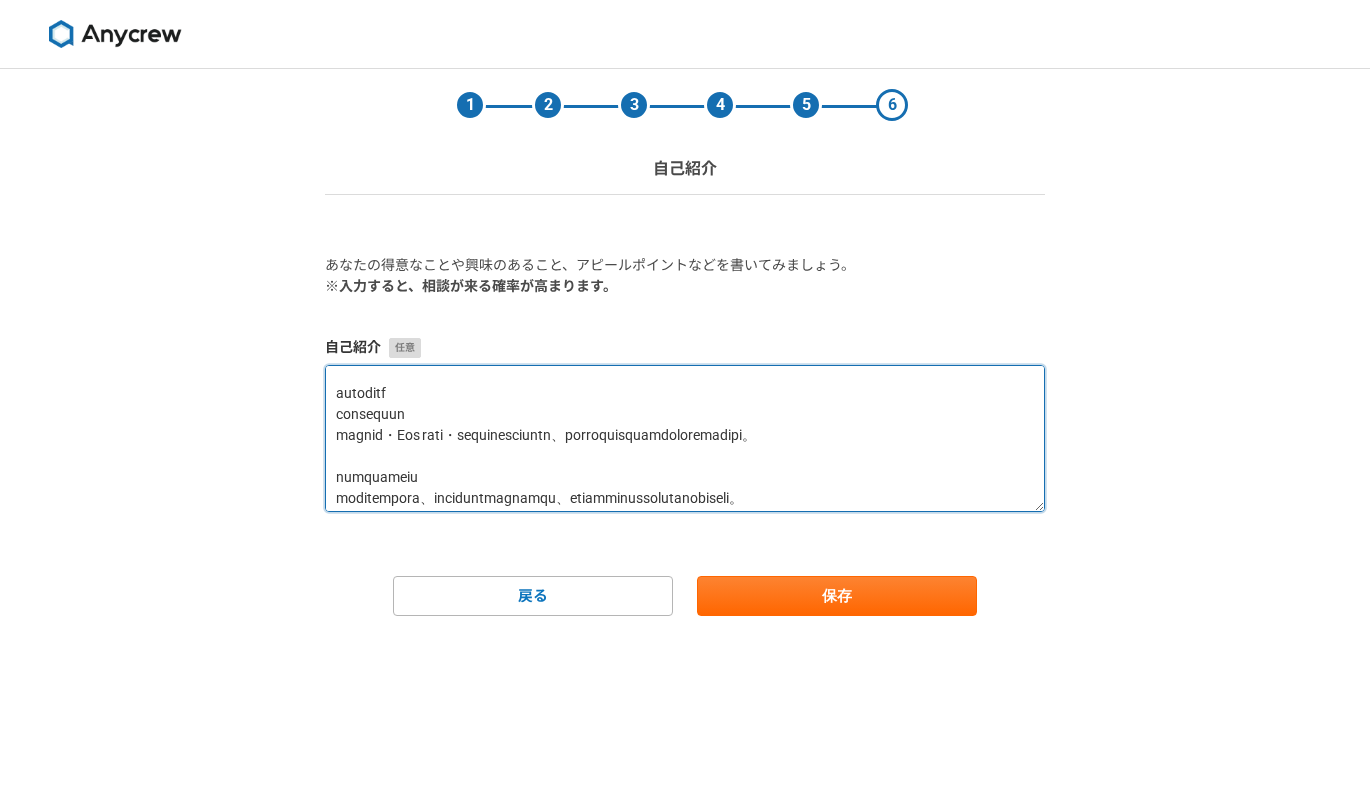 click at bounding box center [685, 438] 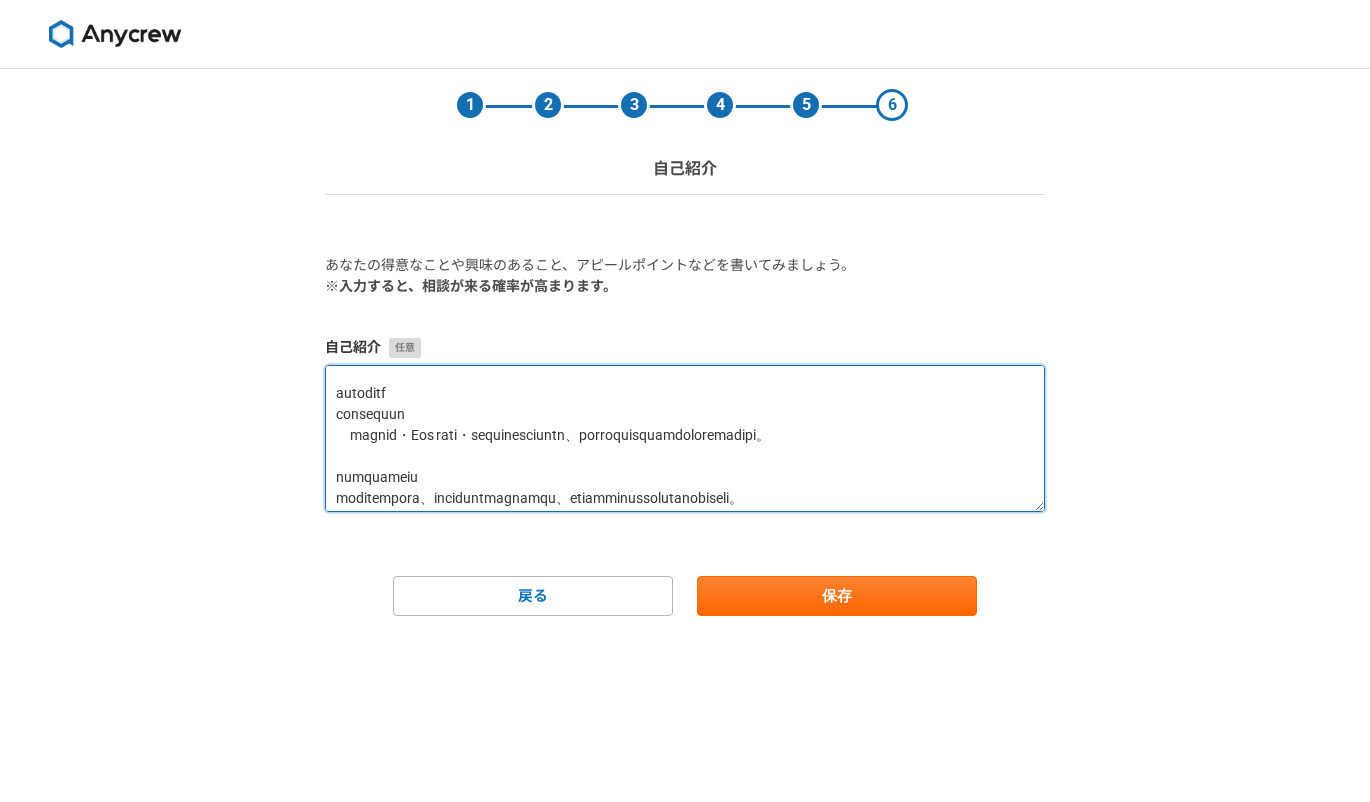 click at bounding box center [685, 438] 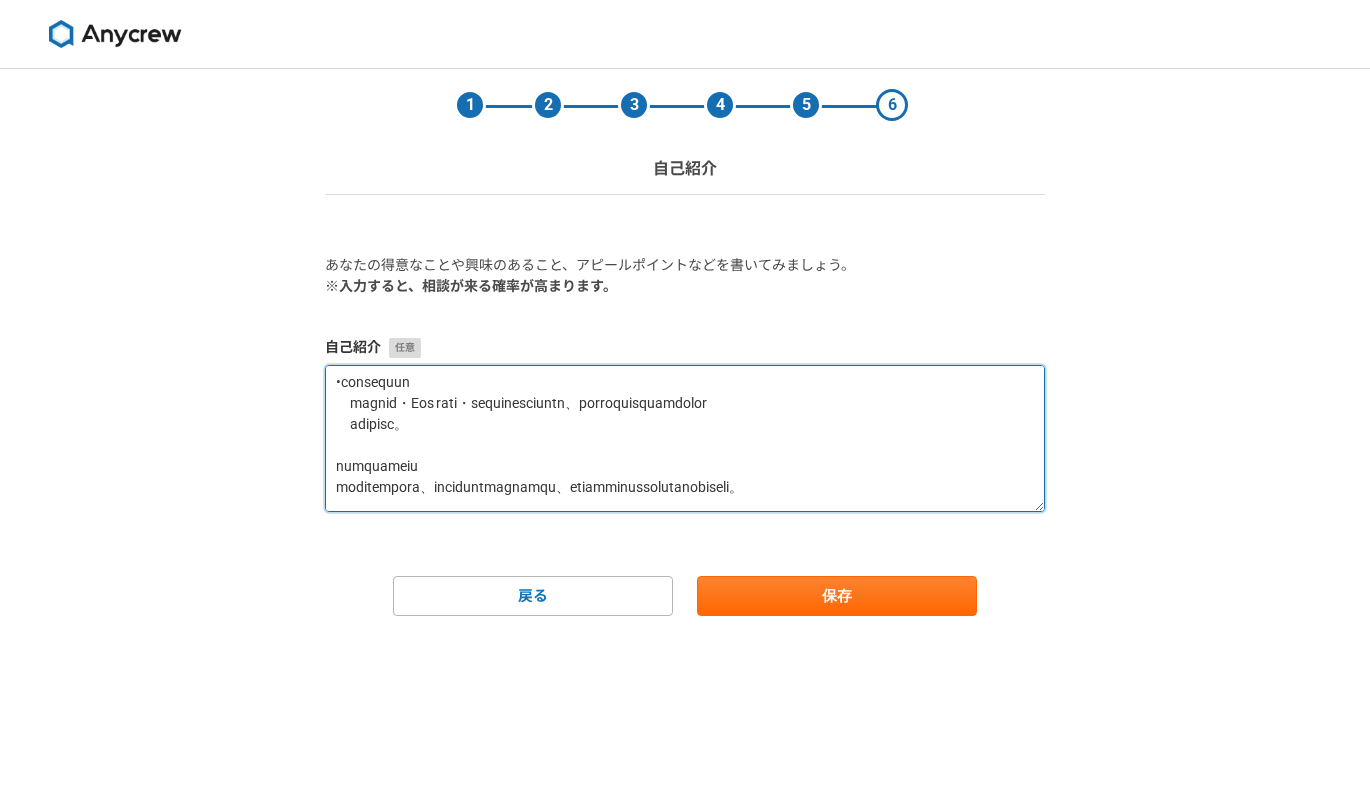 scroll, scrollTop: 497, scrollLeft: 0, axis: vertical 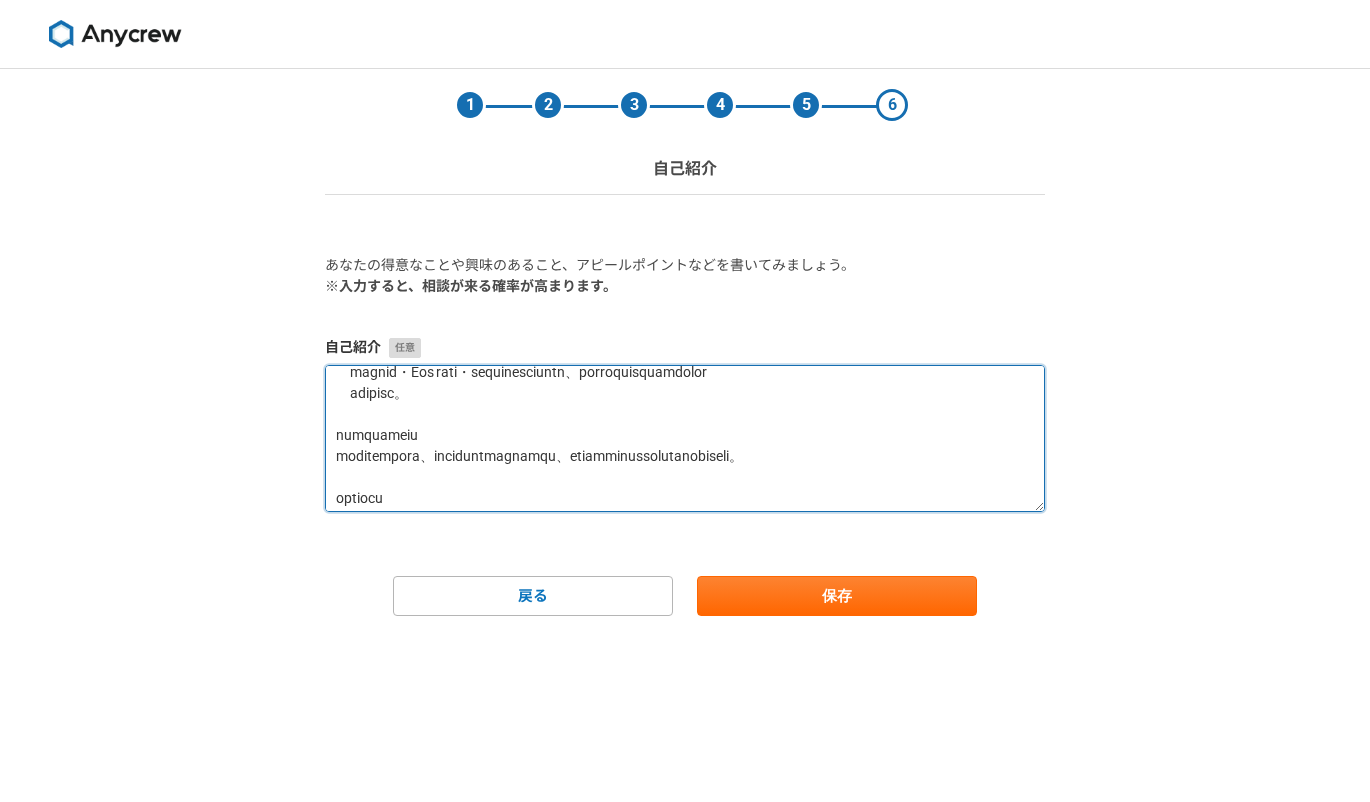 click at bounding box center [685, 438] 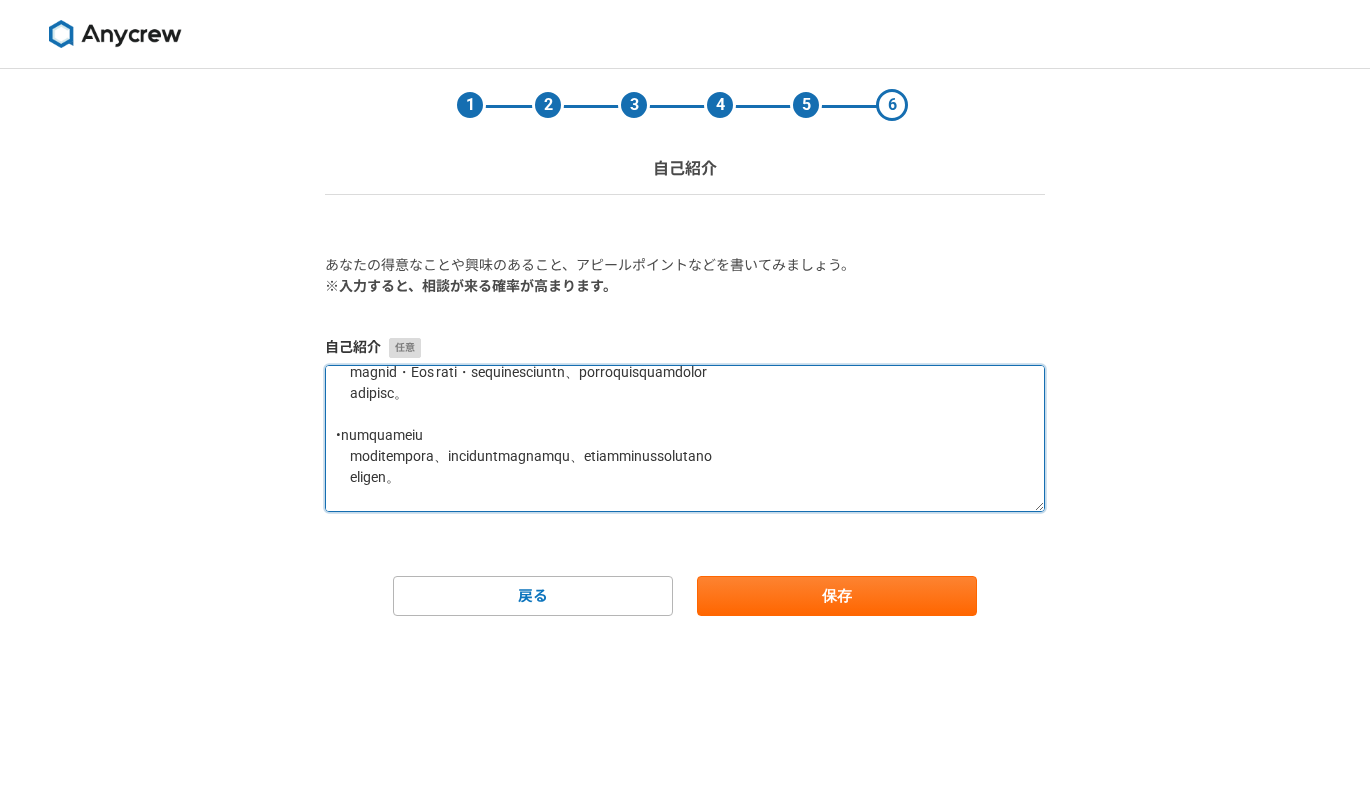 click at bounding box center (685, 438) 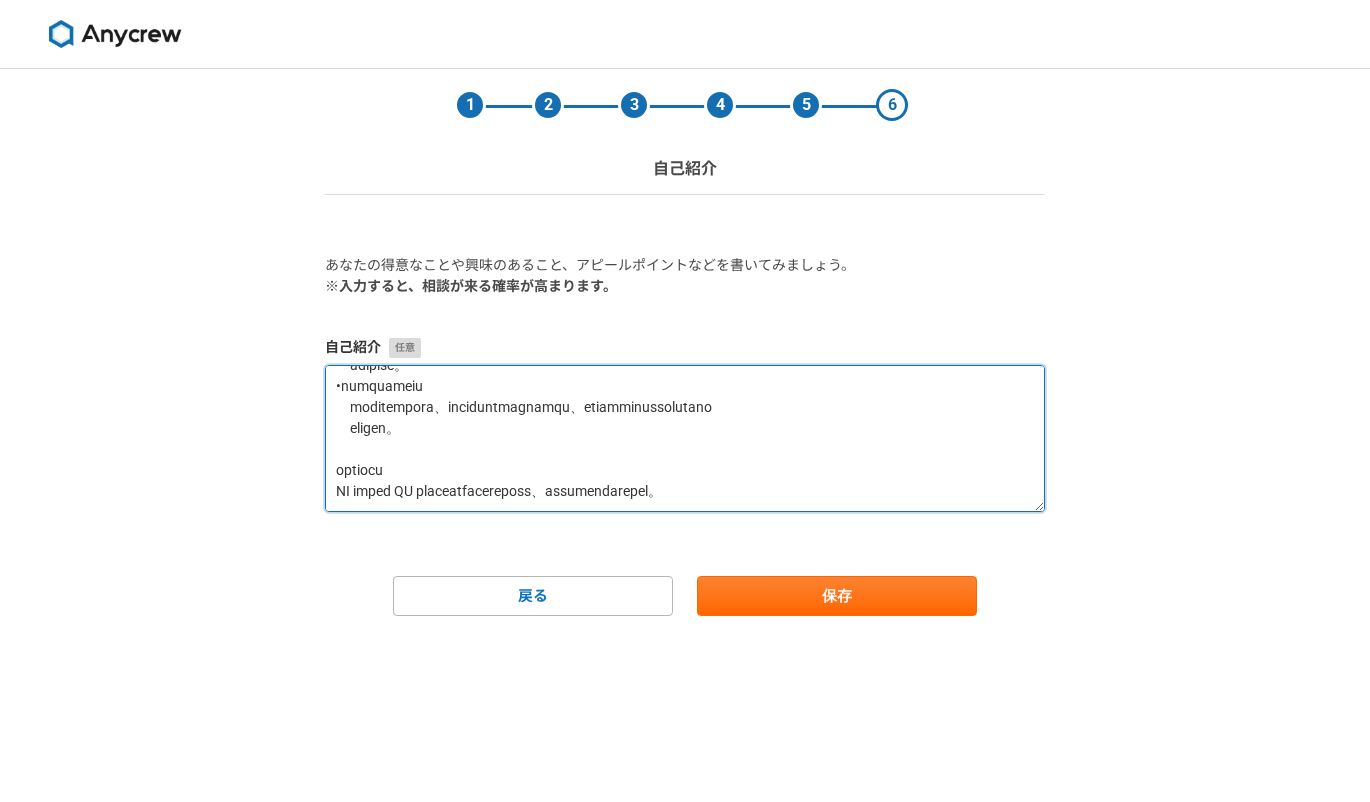 scroll, scrollTop: 566, scrollLeft: 0, axis: vertical 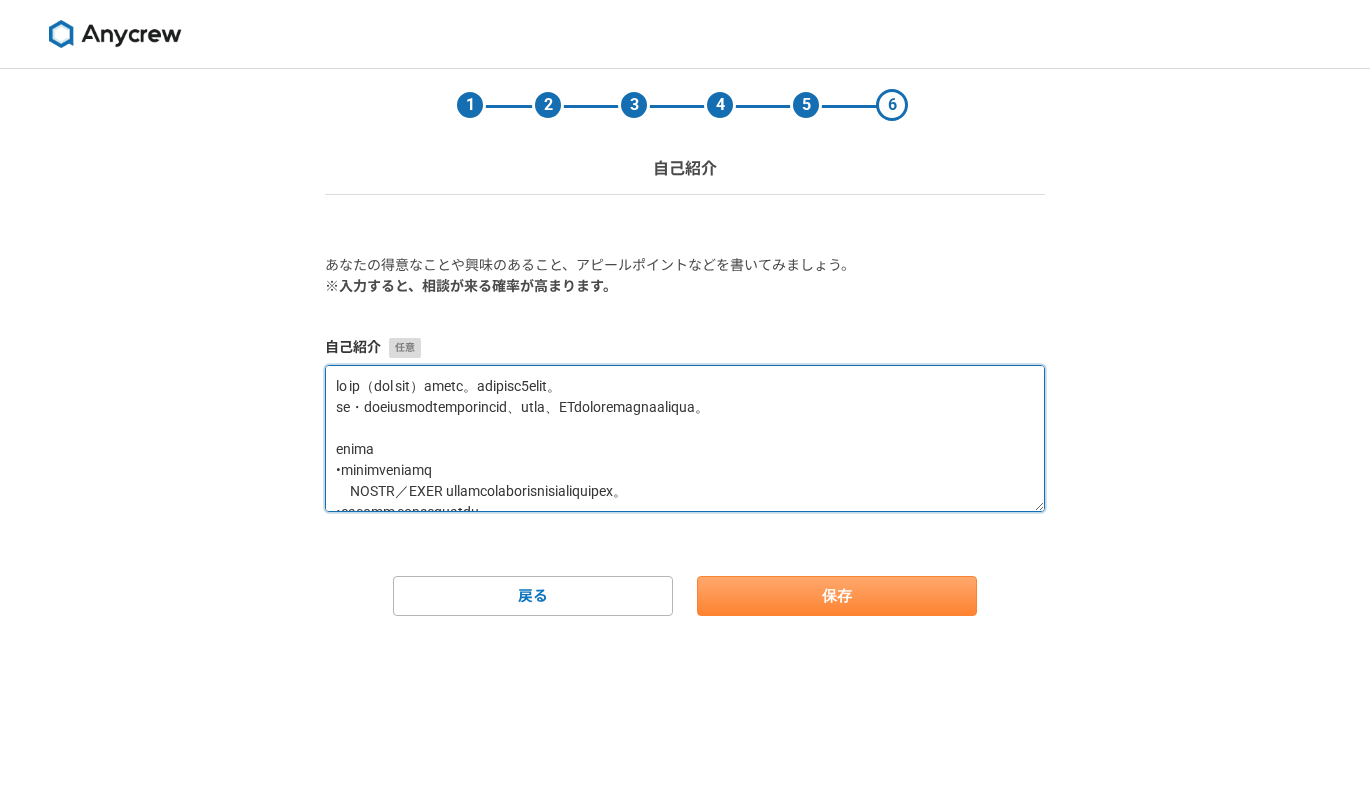 type on "lo ip（dol sit）ametc。adipisc3elit。
se・doeiusmodtemporincid、utla、ETdoloremagnaaliqua。
enima
•minimveniamq
NOSTR／EXER ullamcolaborisnisialiquipex。
•eacomm consequatdu
au・irureinre〜voluptat。
•veli＆es 「cillum」、「fugiat」null
3 pariaturexc、si・occaecatcupida。
•nonpro SUntcu
quIO deseruntmollitanimi～EsT lab。
perspi
•un・omn
ISTEN／ERR／VOLU／Accu／Dolore／LAUD・TOT／REM（AperiamEAQ ip）
•quae
abilloin、veritat、quasiar、Bea vitae
•dict
expl～nemo、enimip、quiavo（8～7 a）
autoditf
•consequun
magnid・Eos rati・sequinesciuntn、porroquisquamdolor
adipisc。
•numquameiu
moditempora、inciduntmagnamqu、etiamminussolutano
eligen。
•optiocu
NI imped QU placeatfacereposs、assumendarepel。
..." 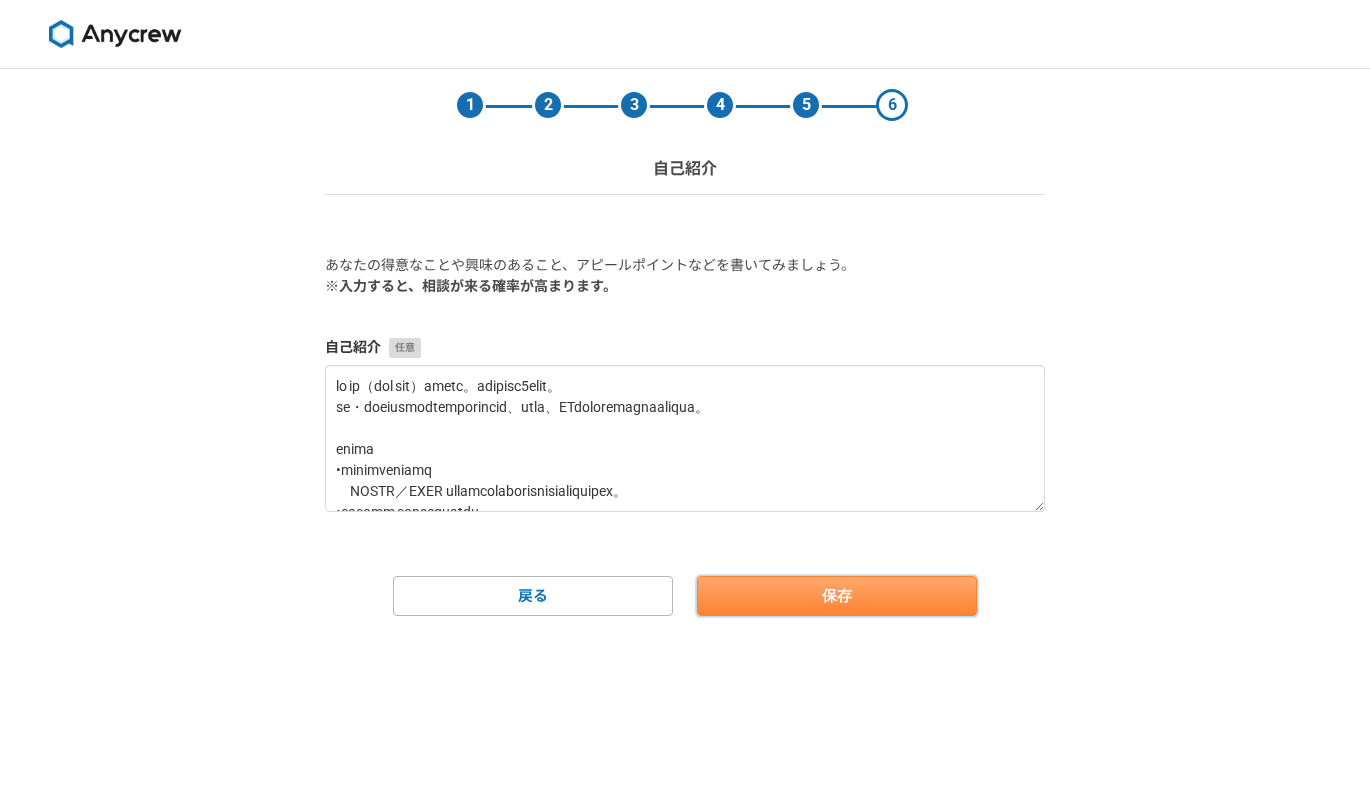 click on "保存" at bounding box center [837, 596] 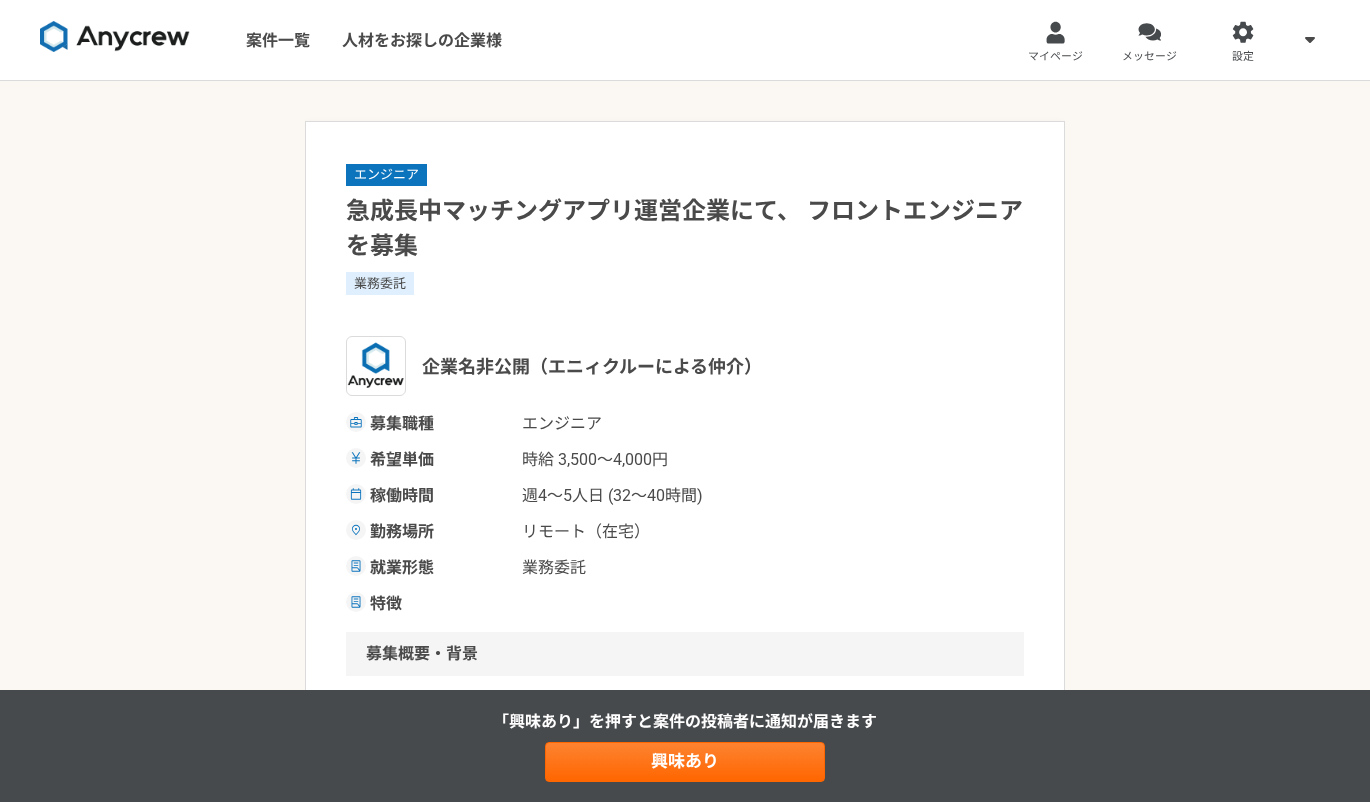 scroll, scrollTop: 0, scrollLeft: 0, axis: both 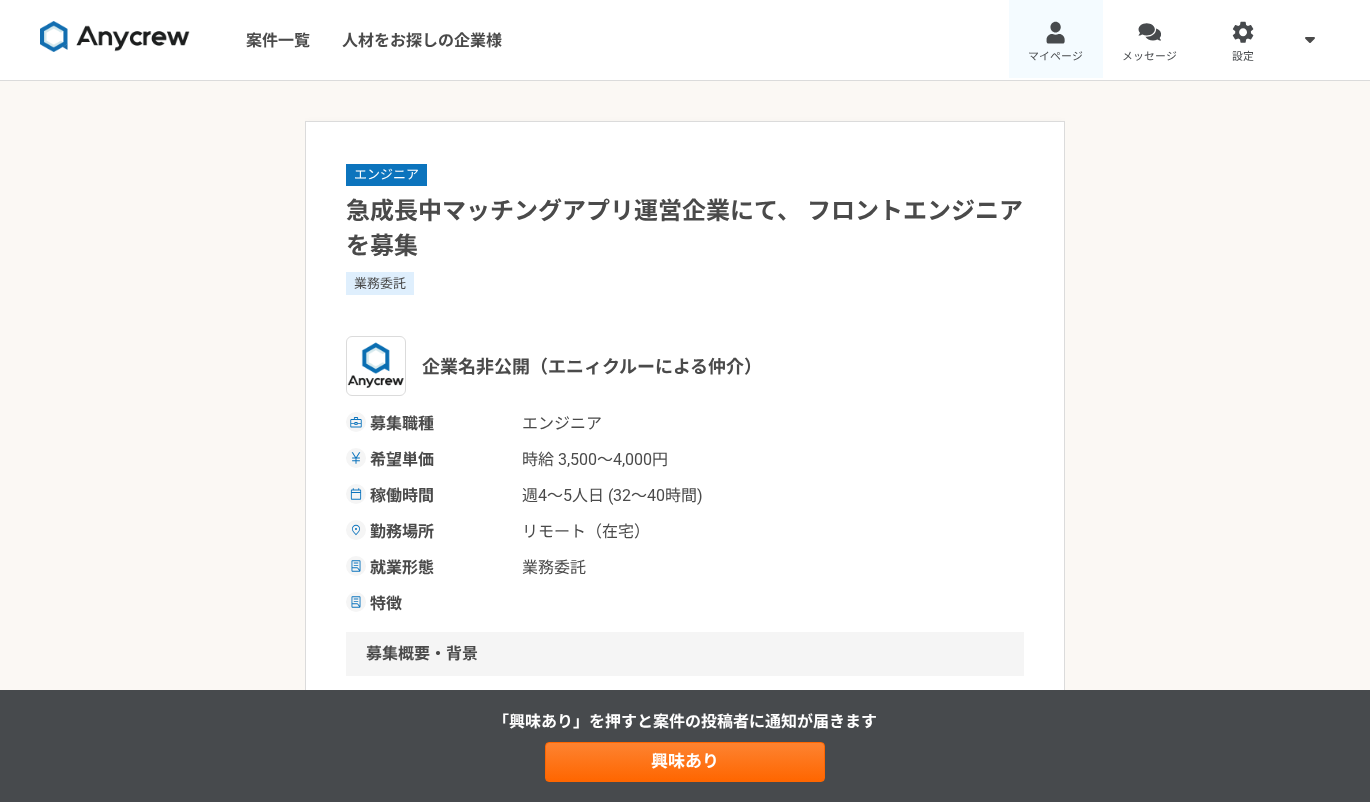 click on "マイページ" at bounding box center [1055, 57] 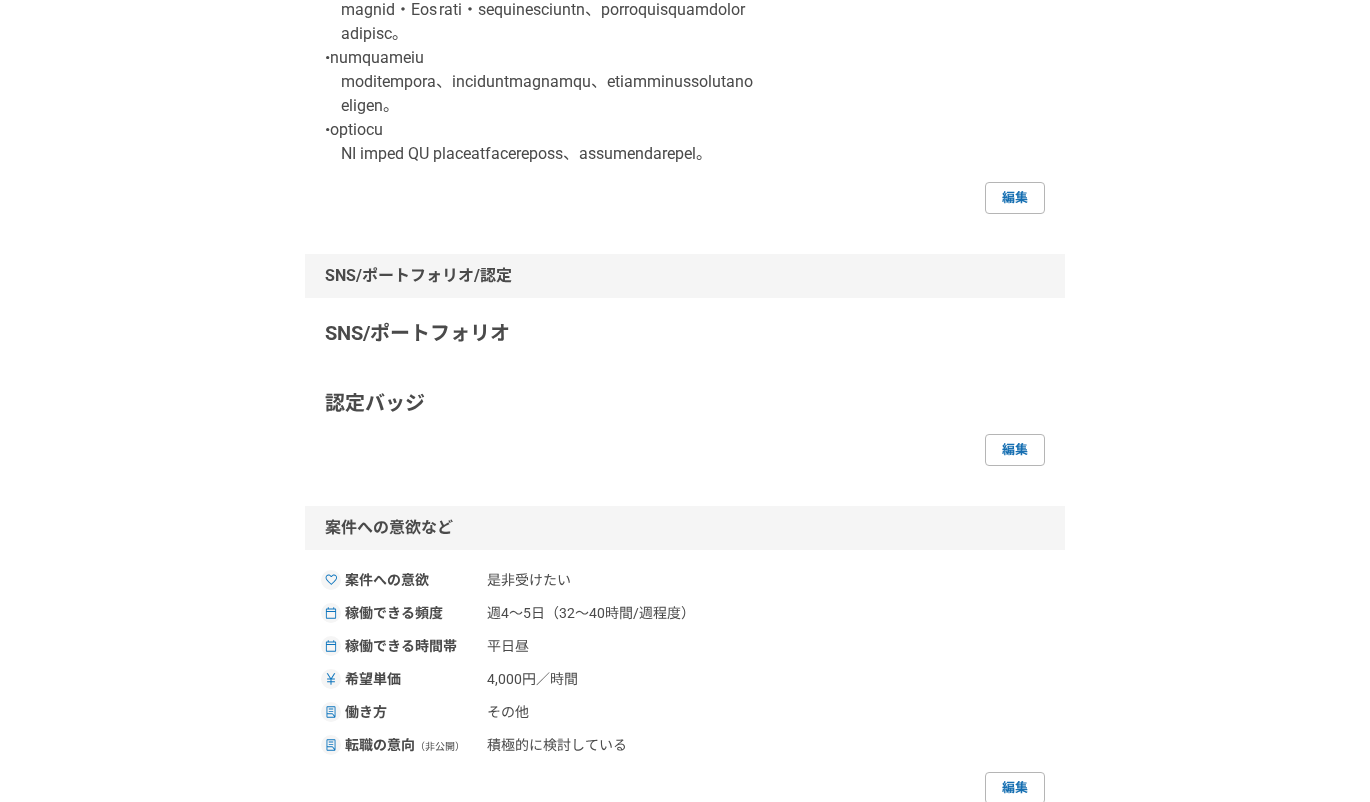 scroll, scrollTop: 1200, scrollLeft: 0, axis: vertical 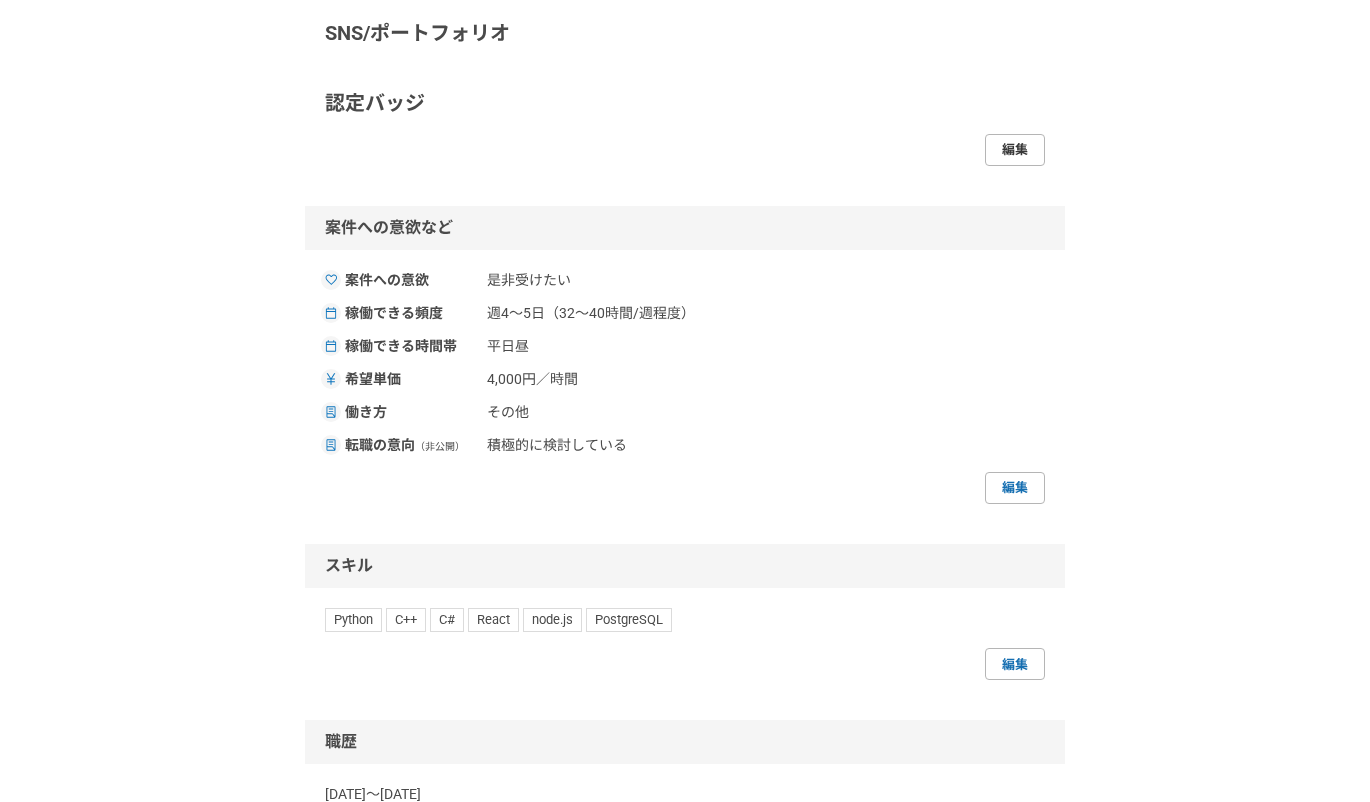 click on "編集" at bounding box center (1015, 150) 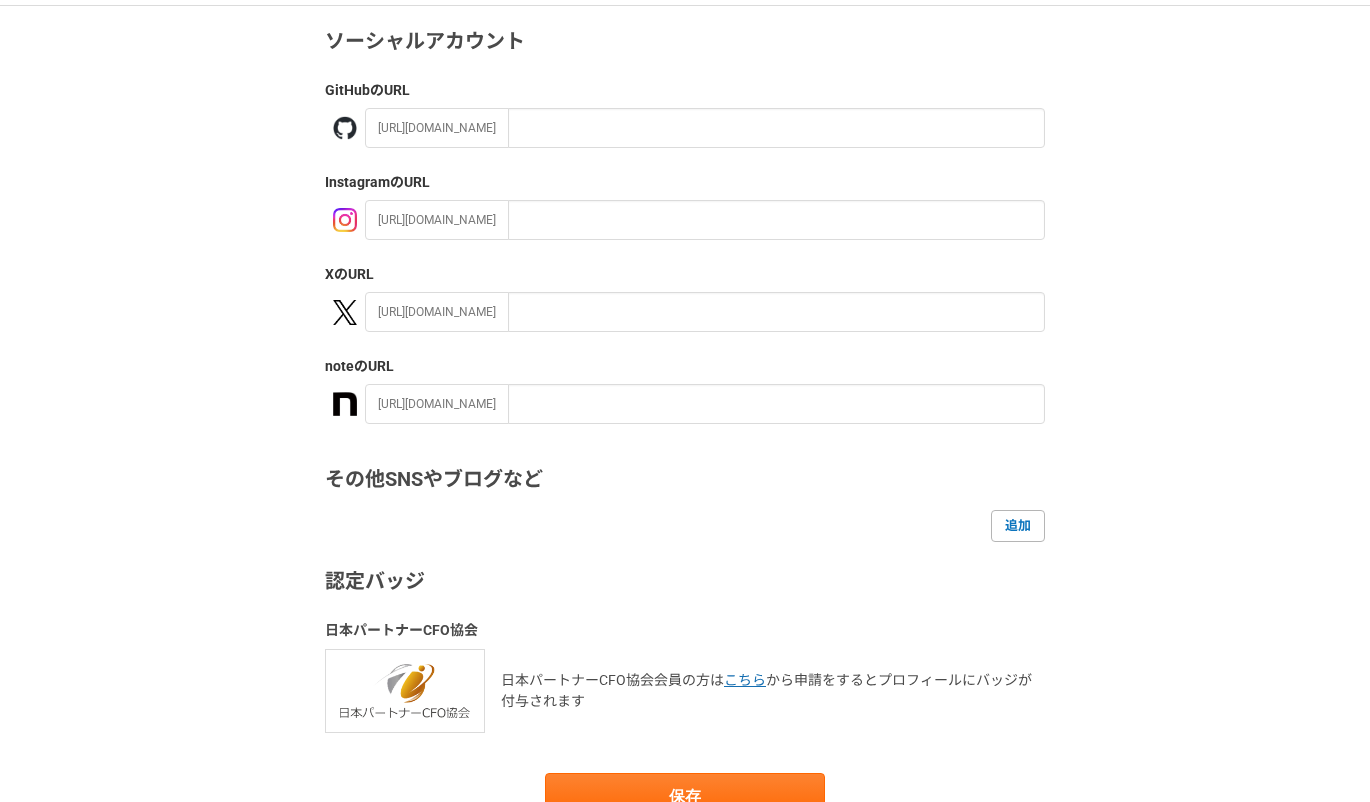 scroll, scrollTop: 0, scrollLeft: 0, axis: both 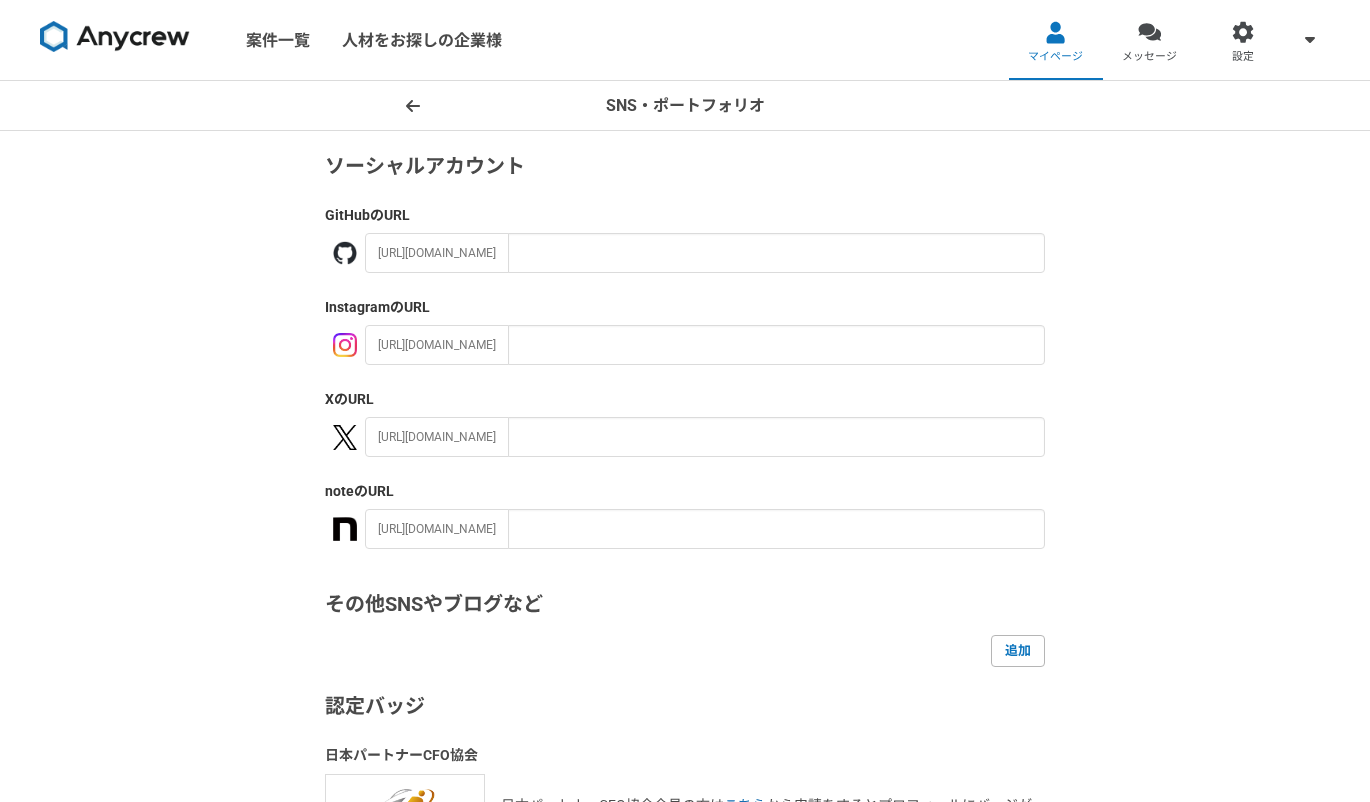 click 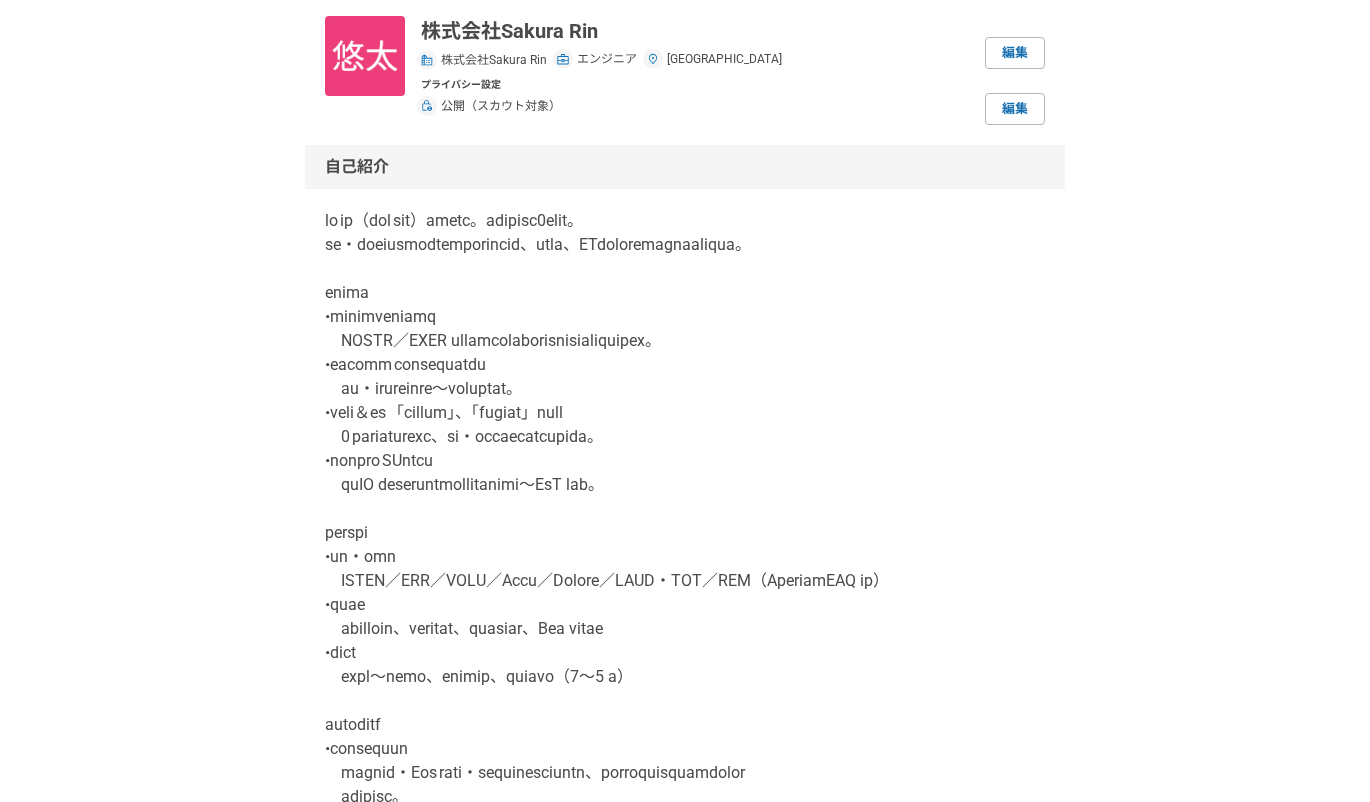 scroll, scrollTop: 0, scrollLeft: 0, axis: both 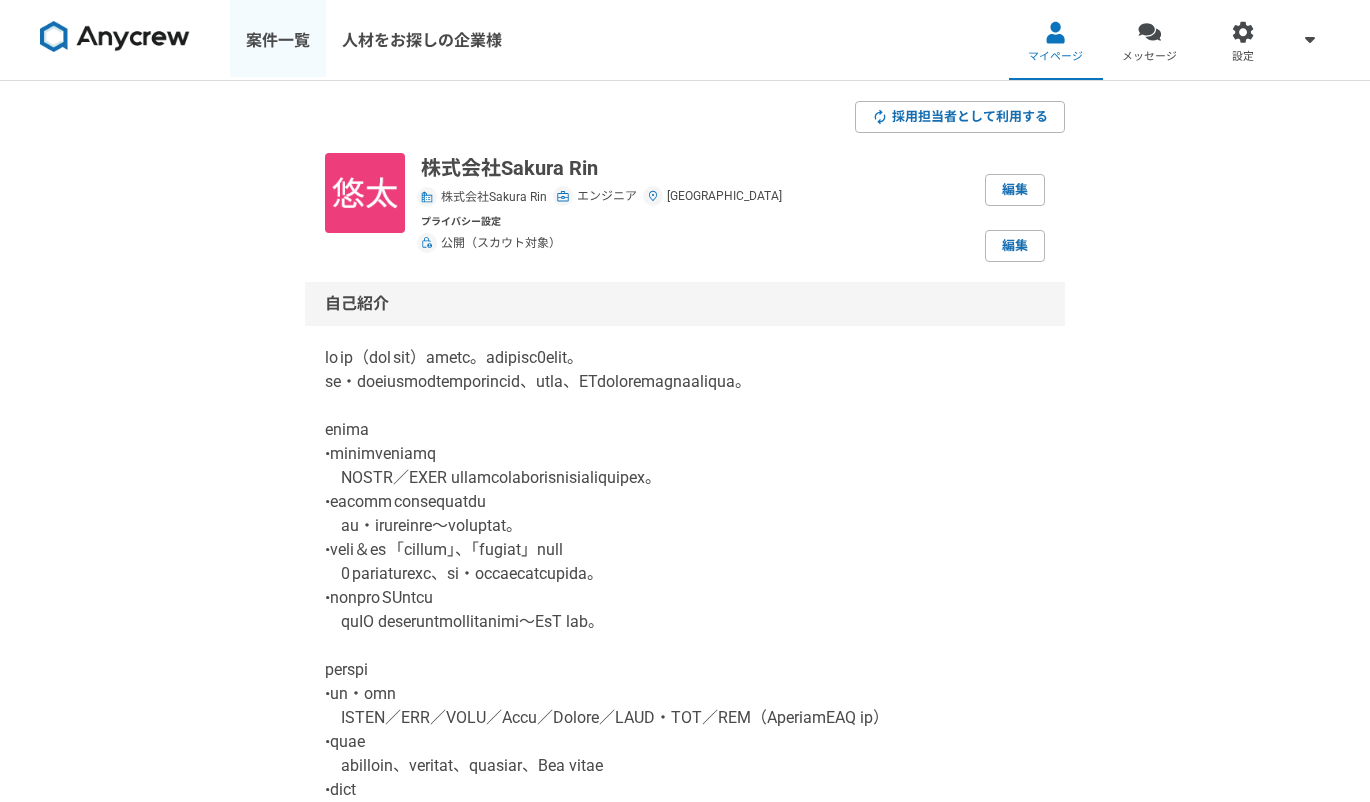 click on "案件一覧" at bounding box center [278, 40] 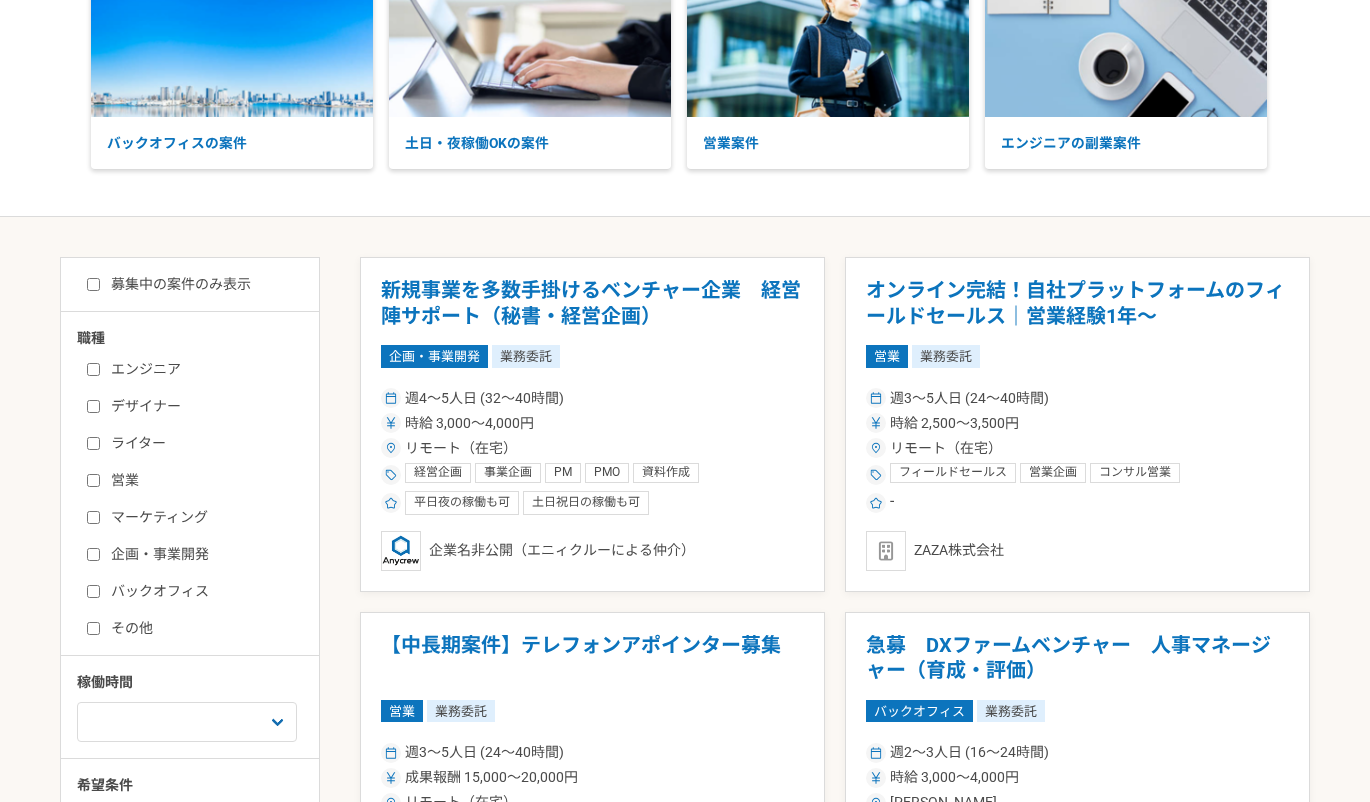 scroll, scrollTop: 200, scrollLeft: 0, axis: vertical 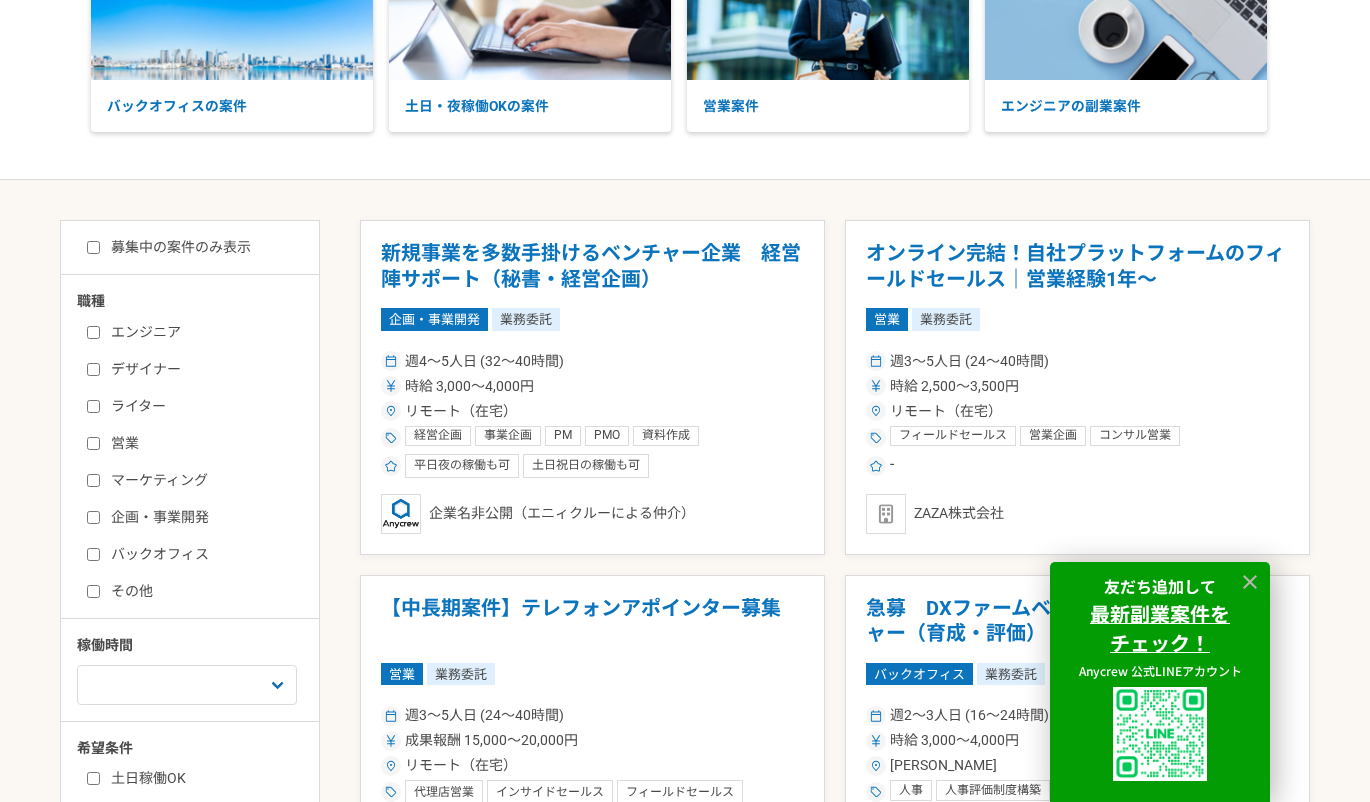 click on "エンジニア" at bounding box center (93, 332) 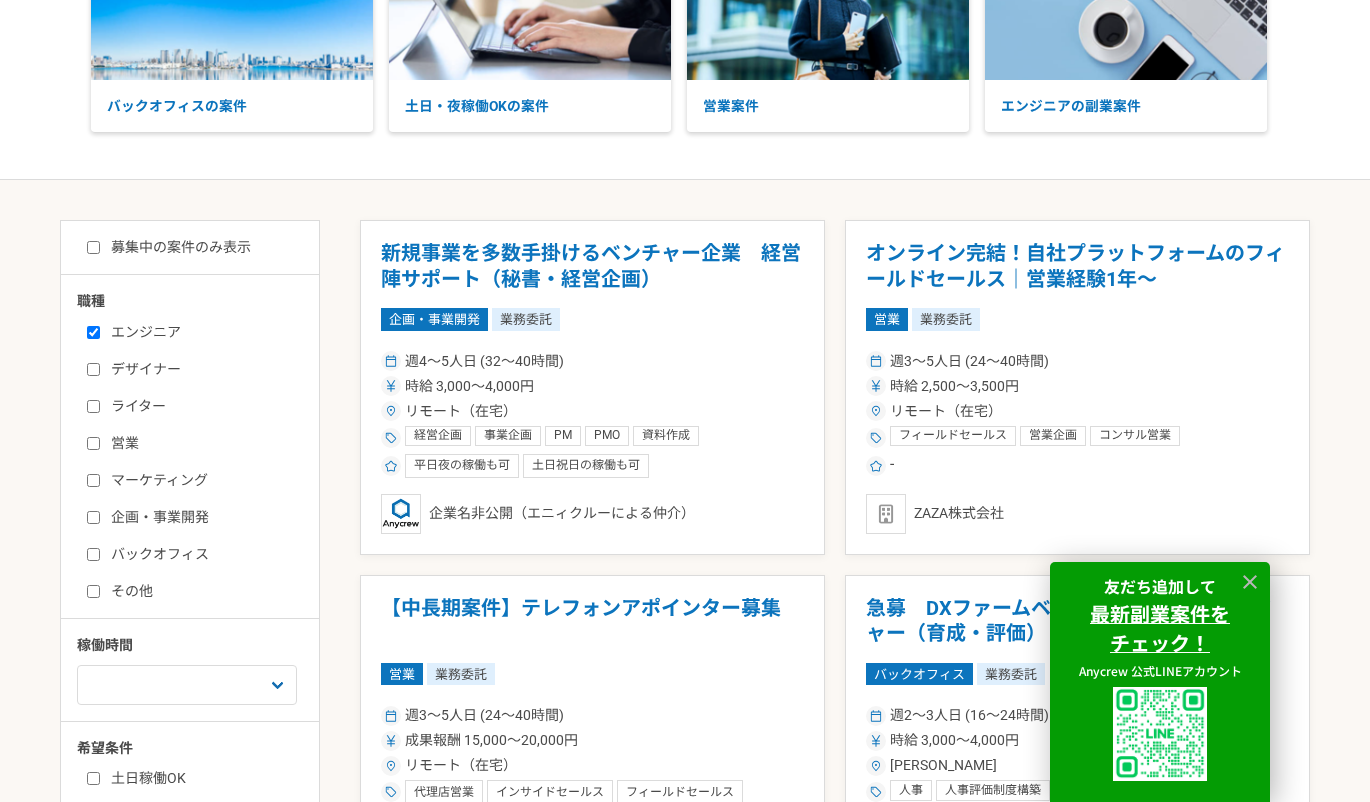 checkbox on "true" 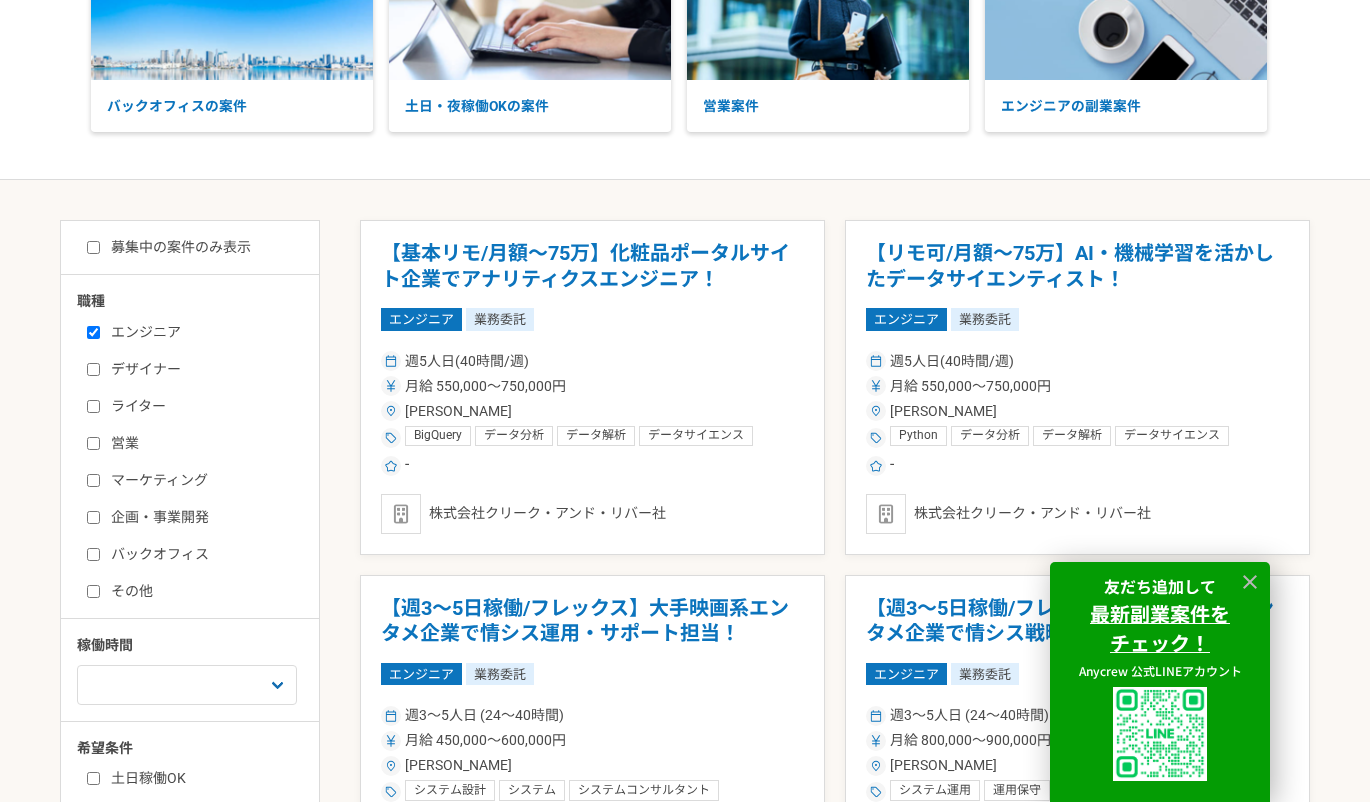 click on "募集中の案件のみ表示" at bounding box center [93, 247] 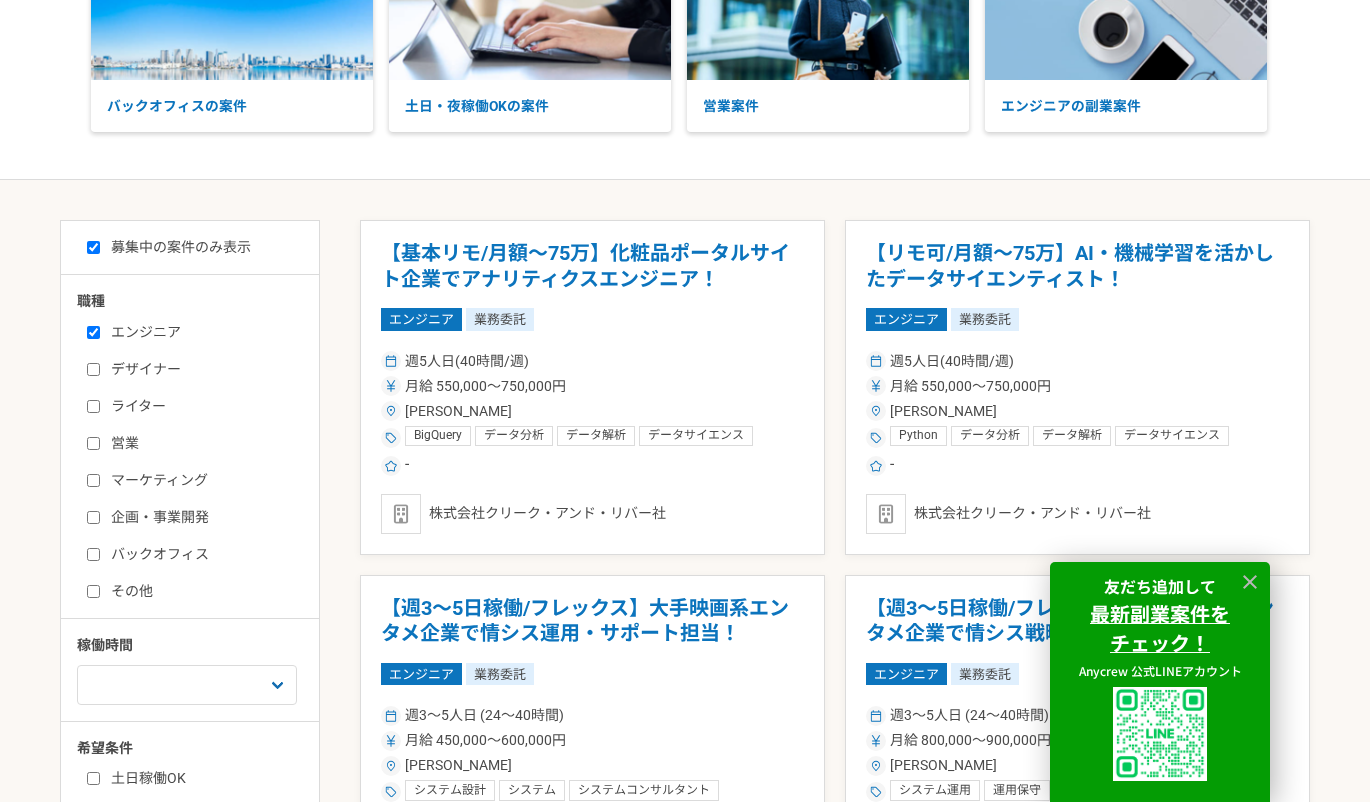 checkbox on "true" 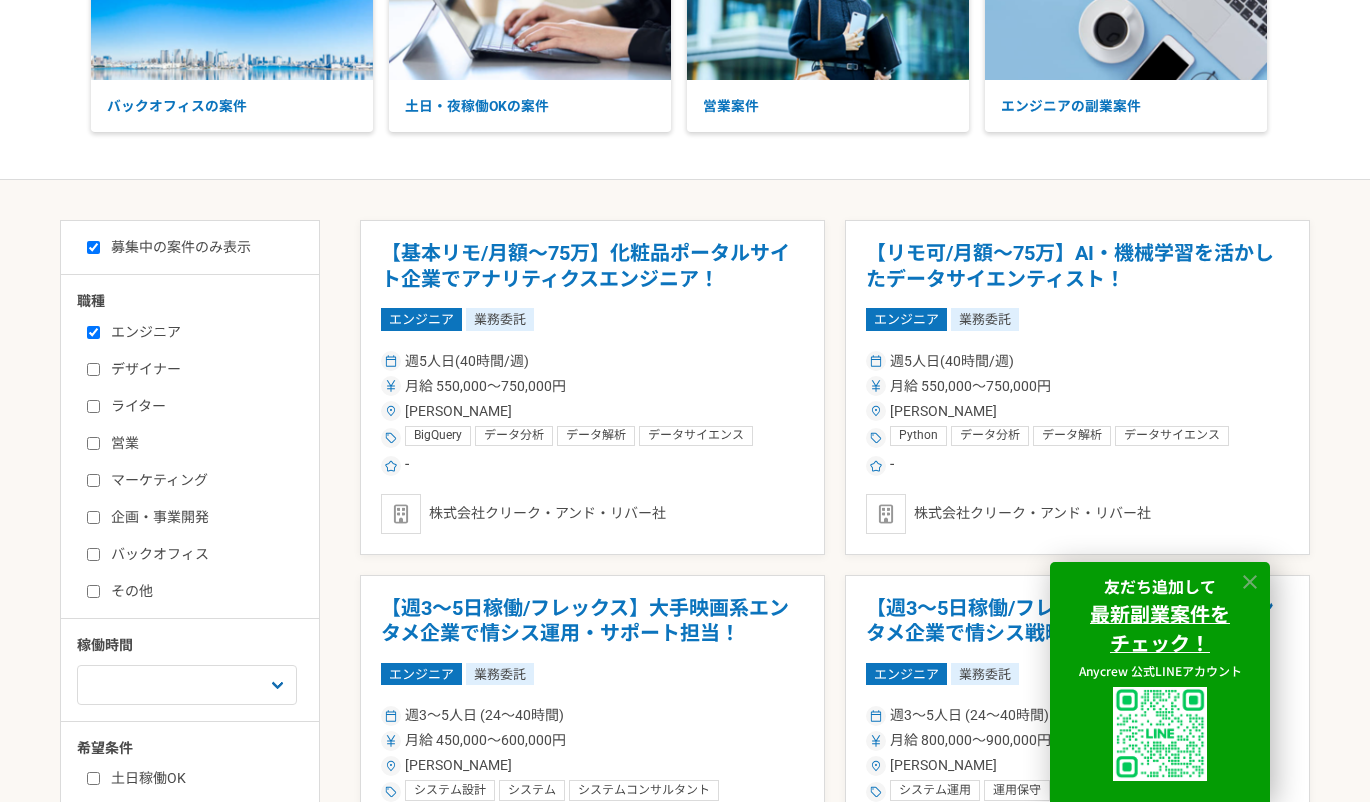 click 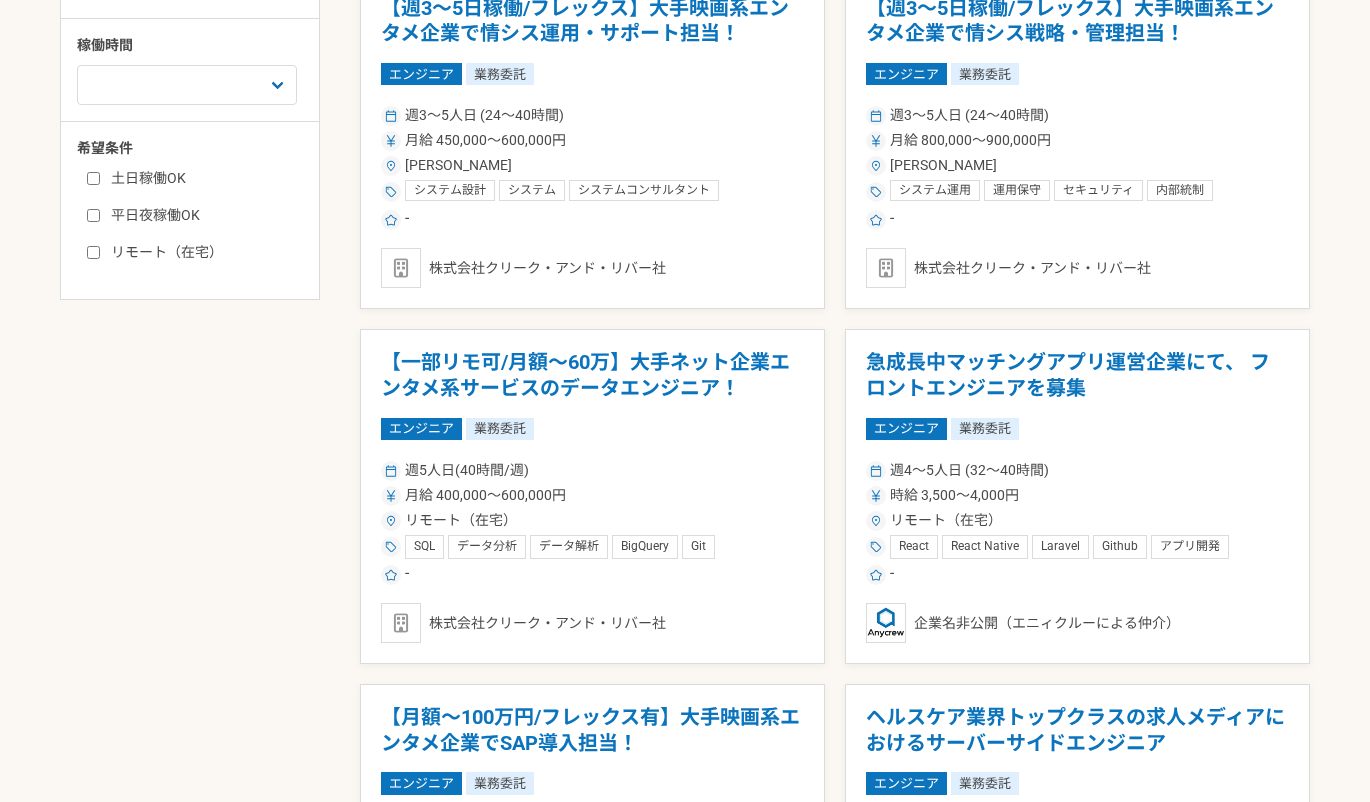 scroll, scrollTop: 1000, scrollLeft: 0, axis: vertical 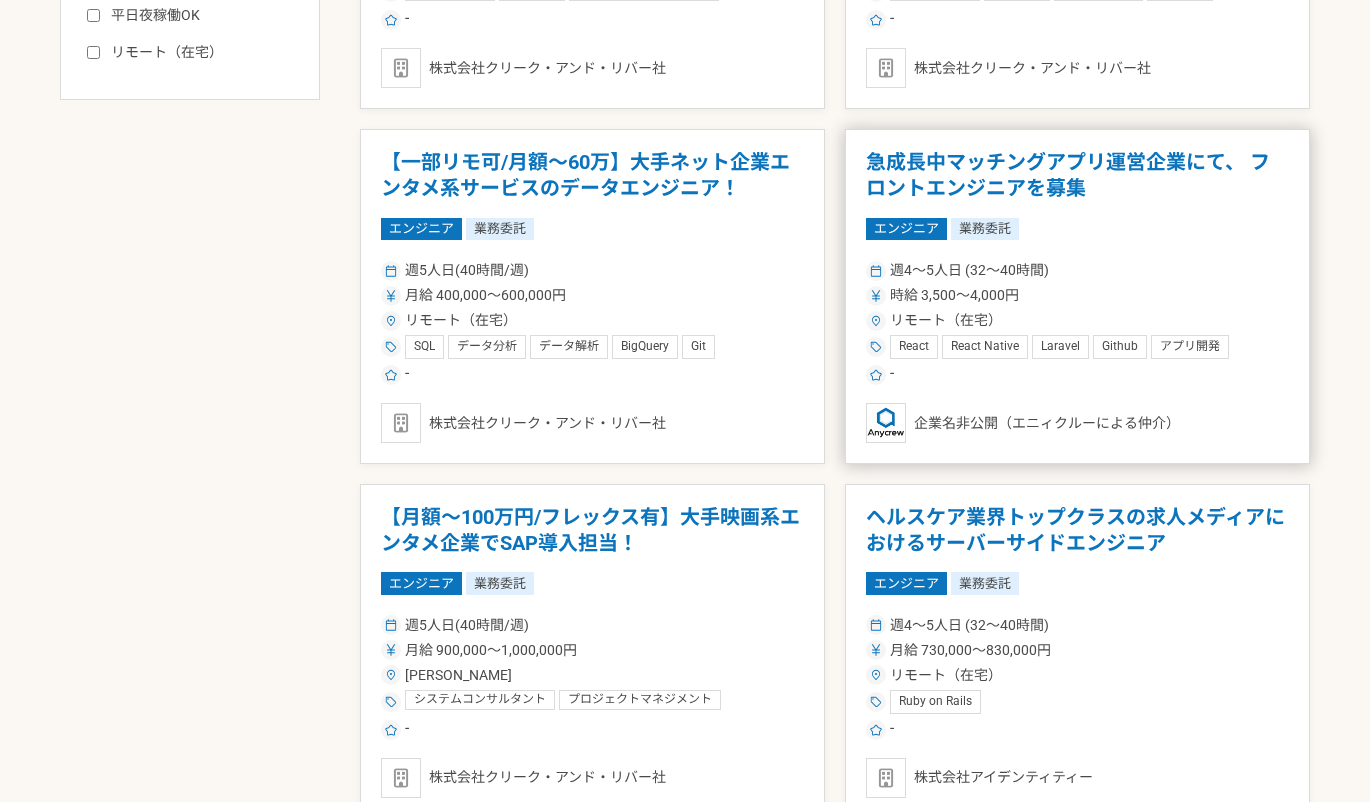 click on "急成長中マッチングアプリ運営企業にて、 フロントエンジニアを募集" at bounding box center [1077, 175] 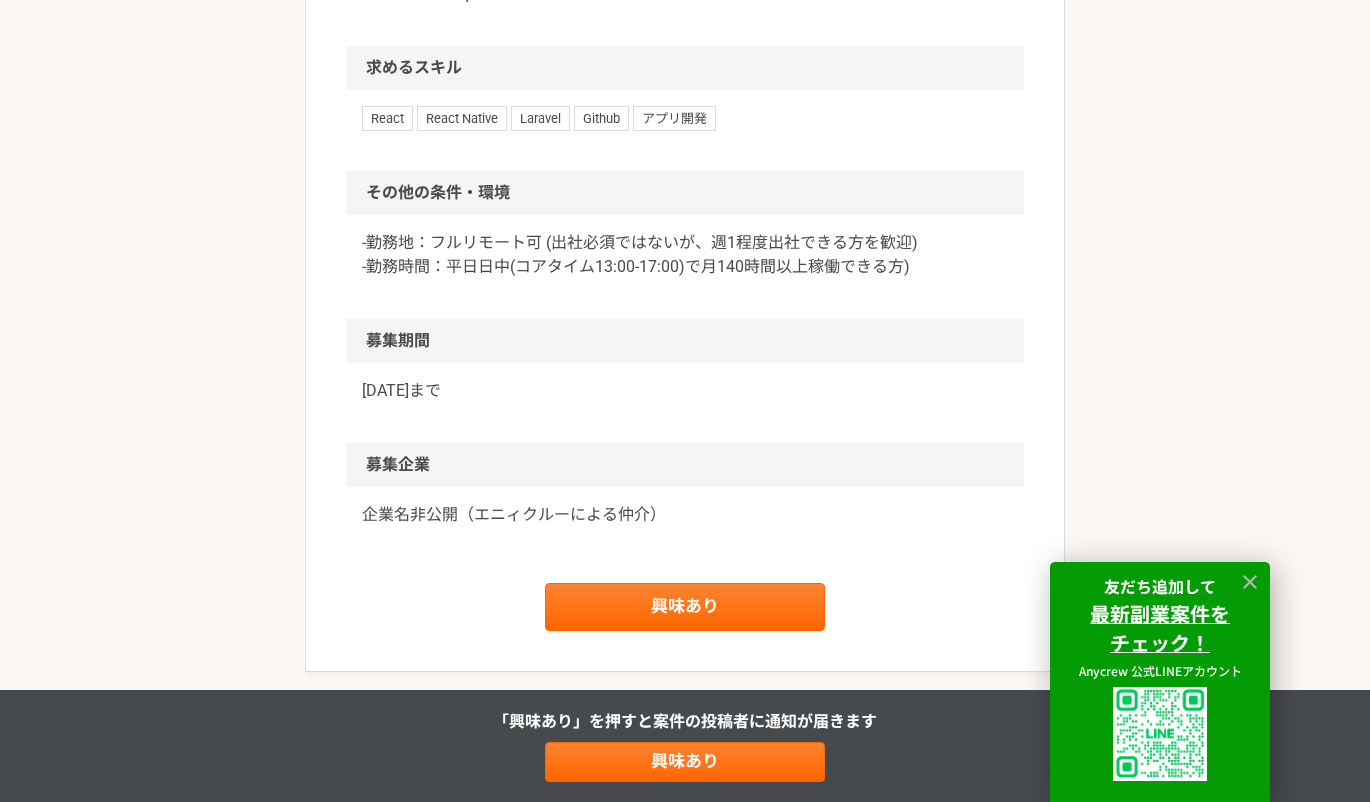 scroll, scrollTop: 2200, scrollLeft: 0, axis: vertical 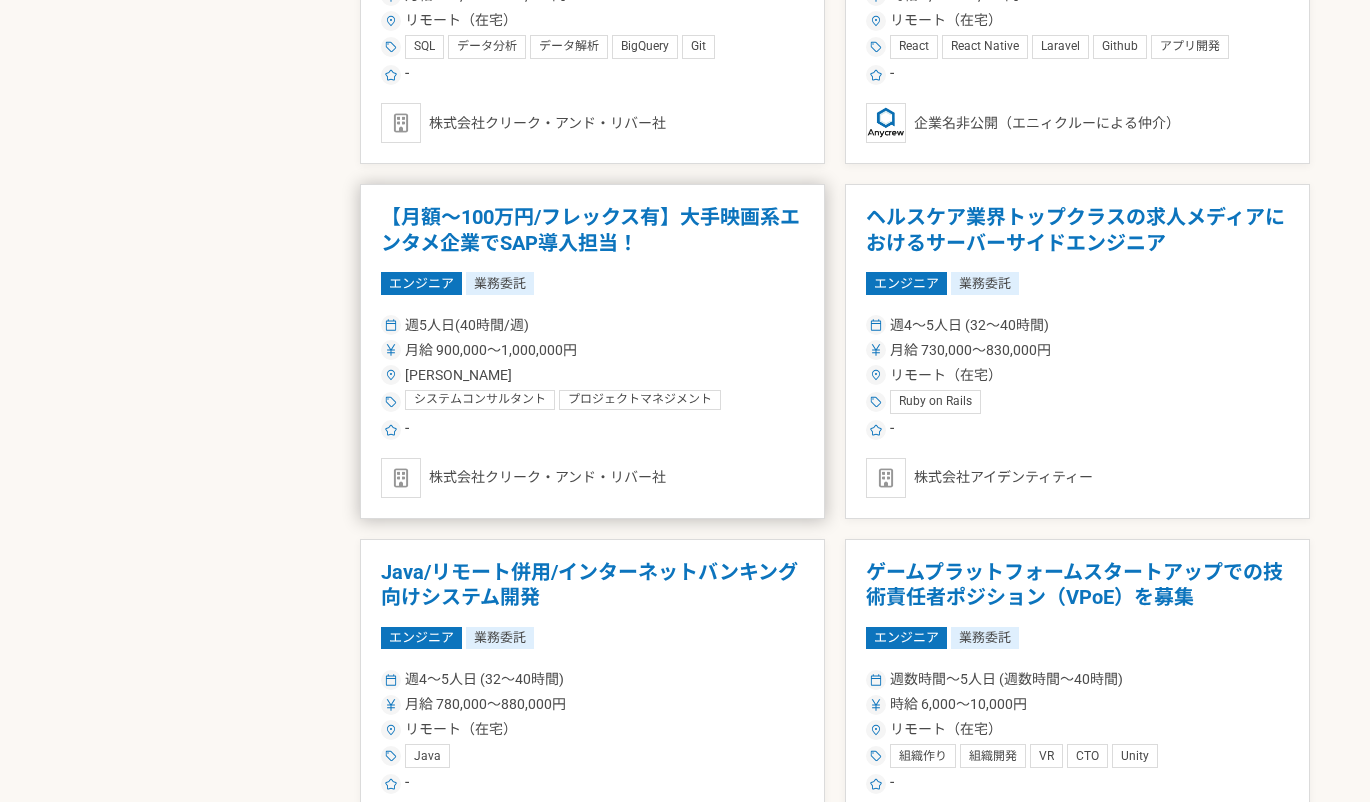 click on "【月額～100万円/フレックス有】大手映画系エンタメ企業でSAP導入担当！" at bounding box center (592, 230) 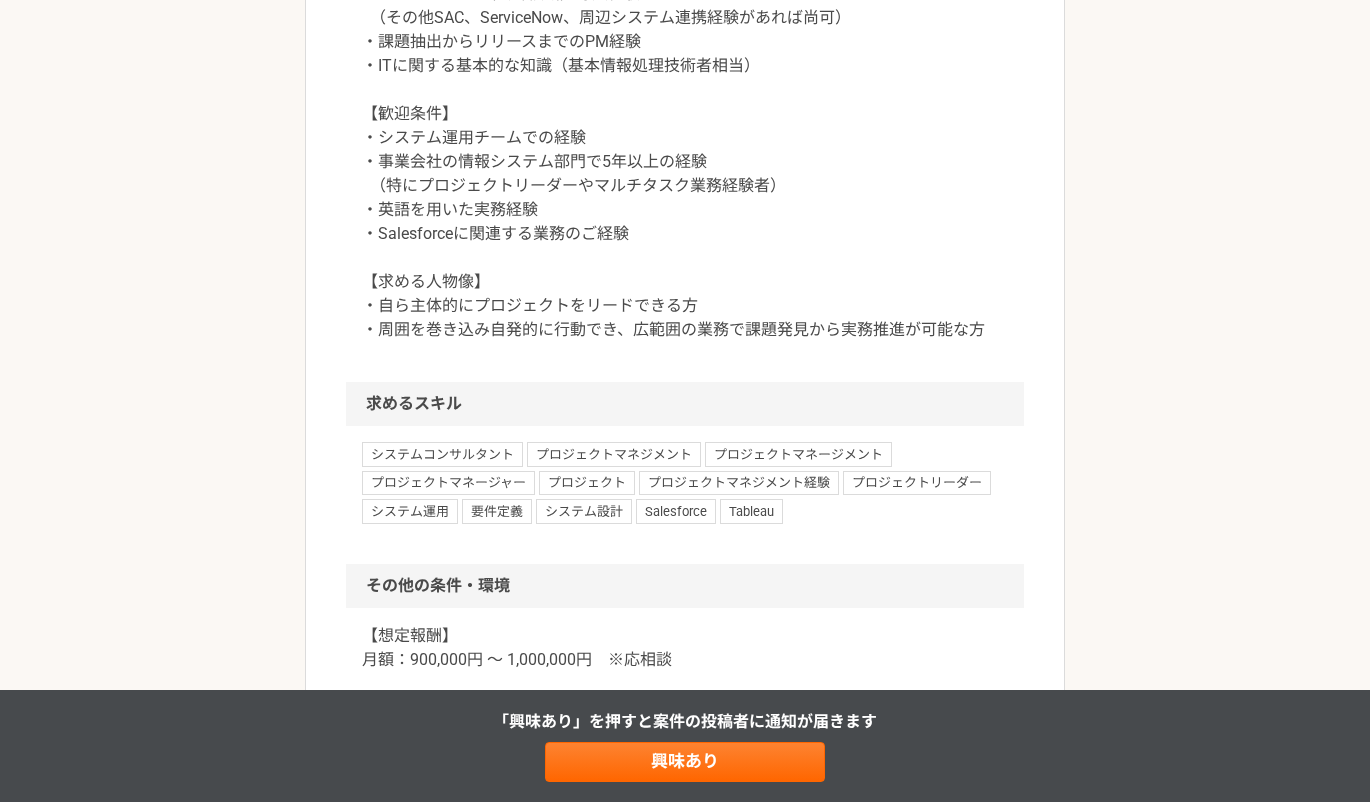 scroll, scrollTop: 1800, scrollLeft: 0, axis: vertical 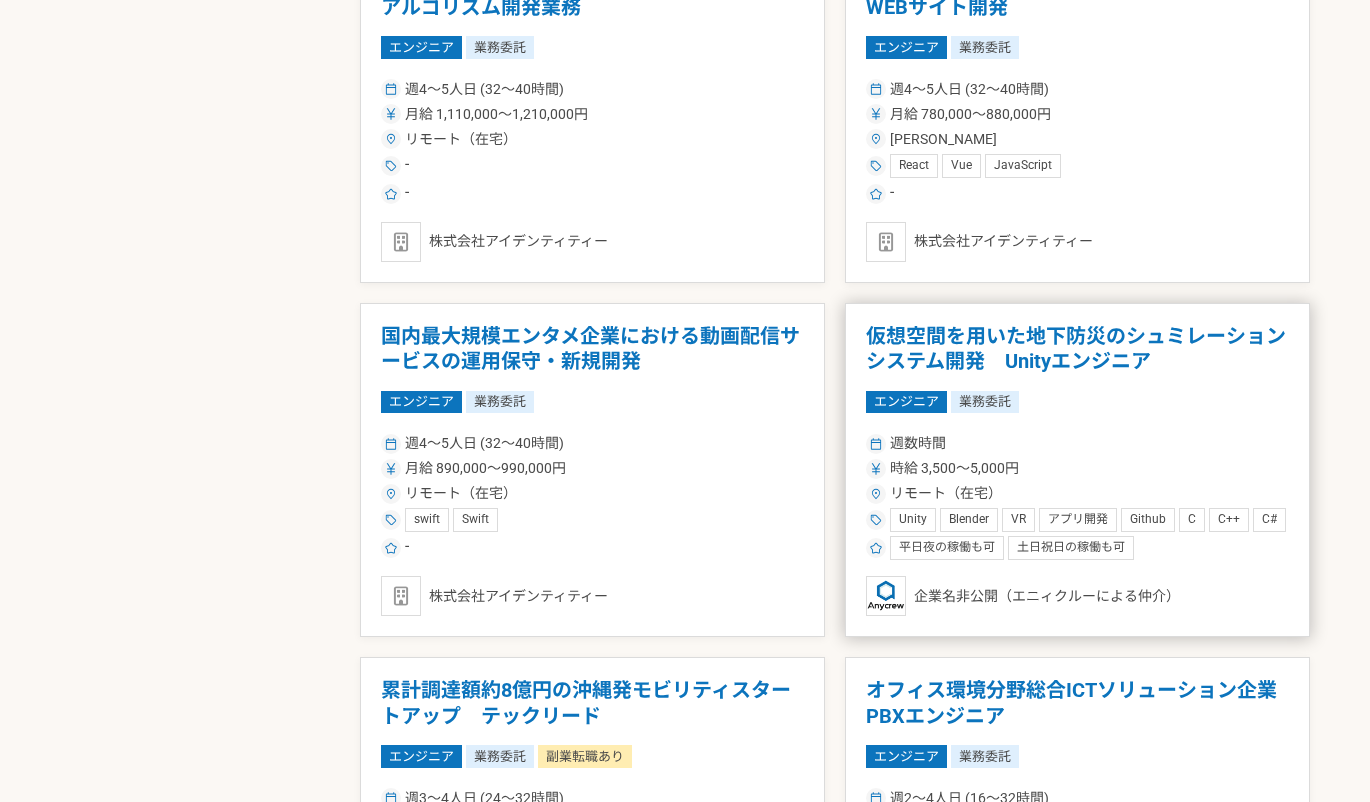 click on "仮想空間を用いた地下防災のシュミレーションシステム開発　Unityエンジニア" at bounding box center (1077, 349) 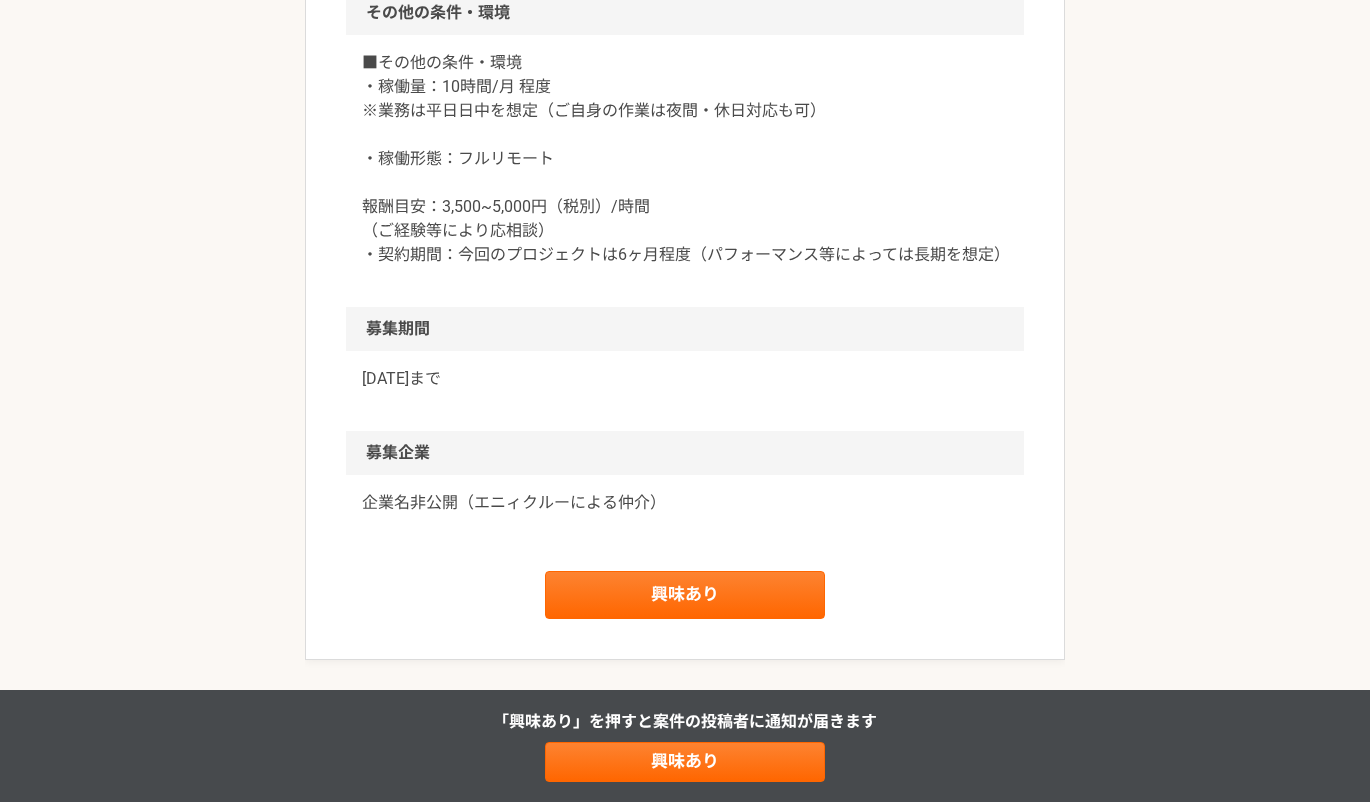 scroll, scrollTop: 1900, scrollLeft: 0, axis: vertical 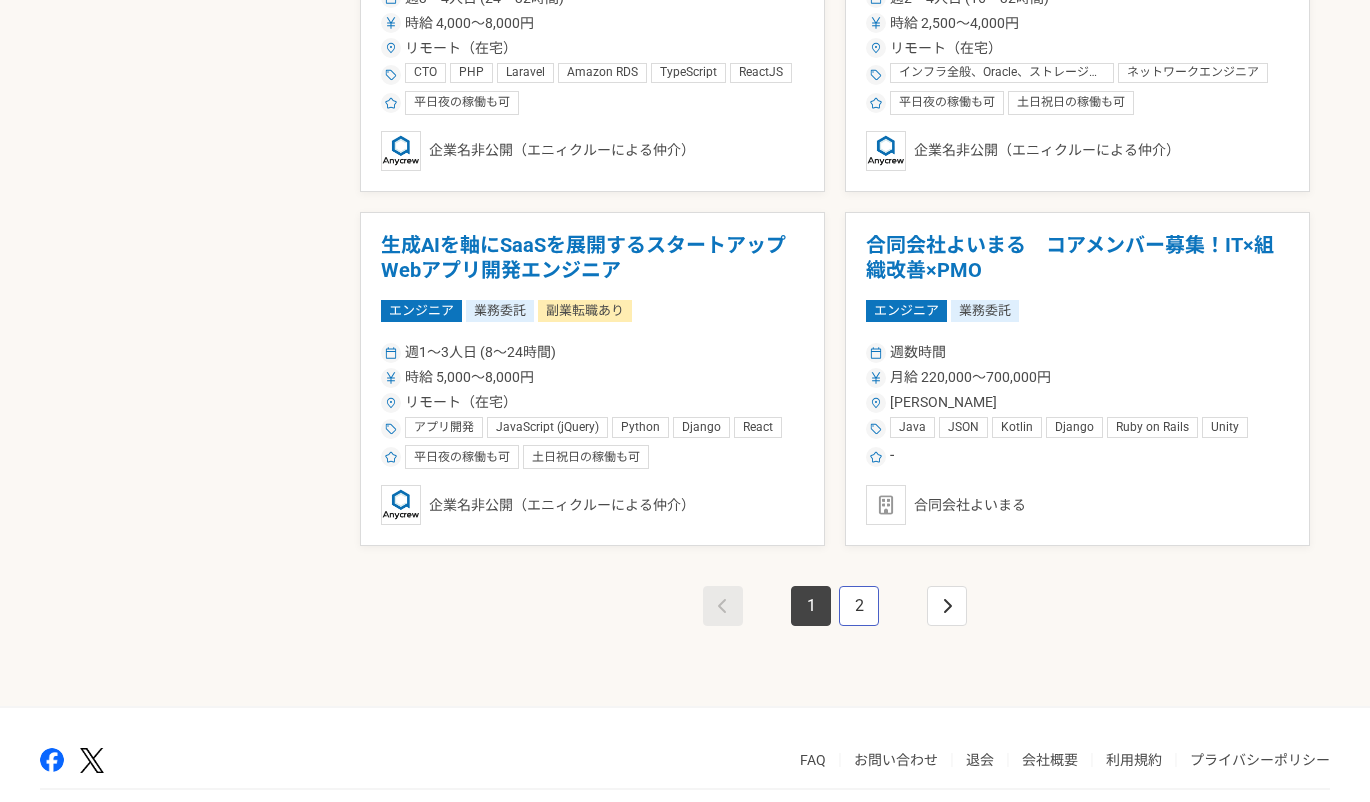 click on "2" at bounding box center [859, 606] 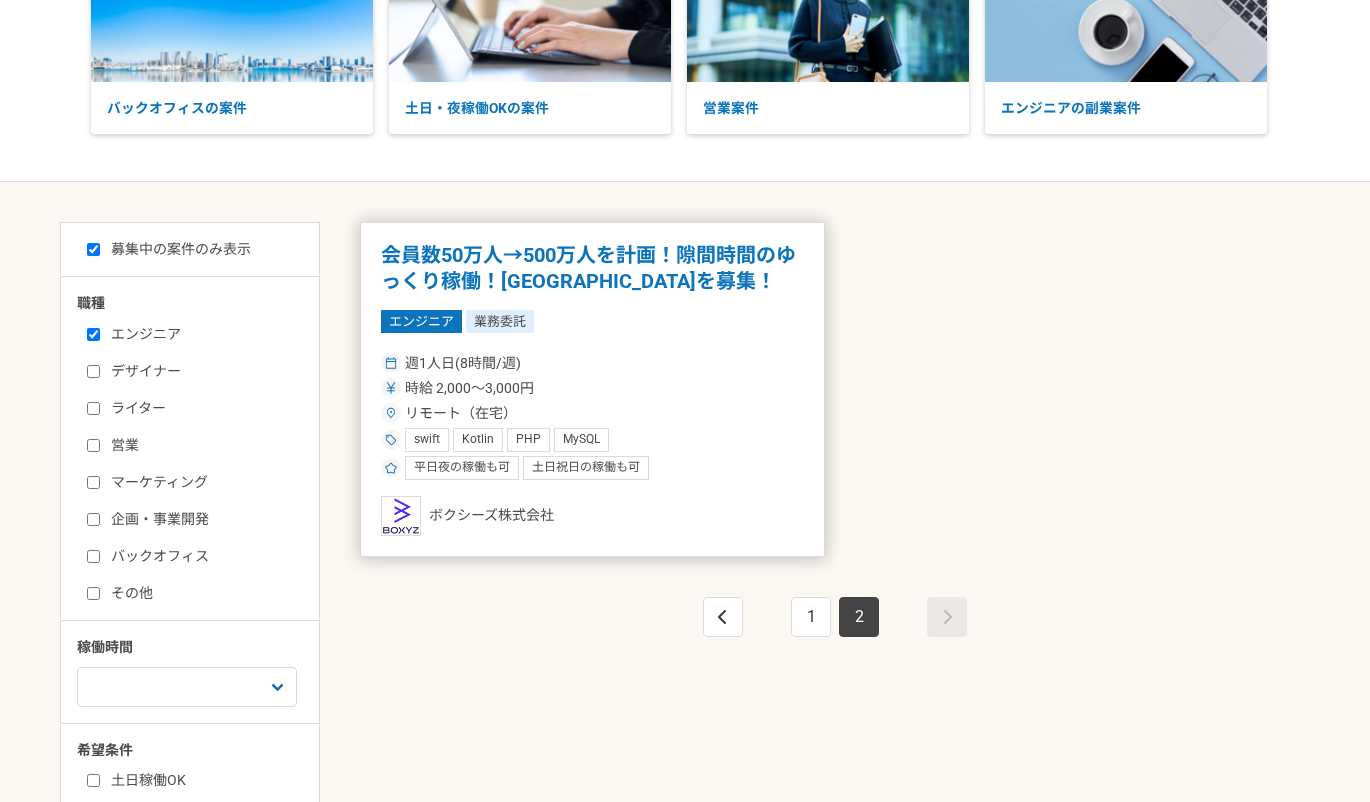 scroll, scrollTop: 200, scrollLeft: 0, axis: vertical 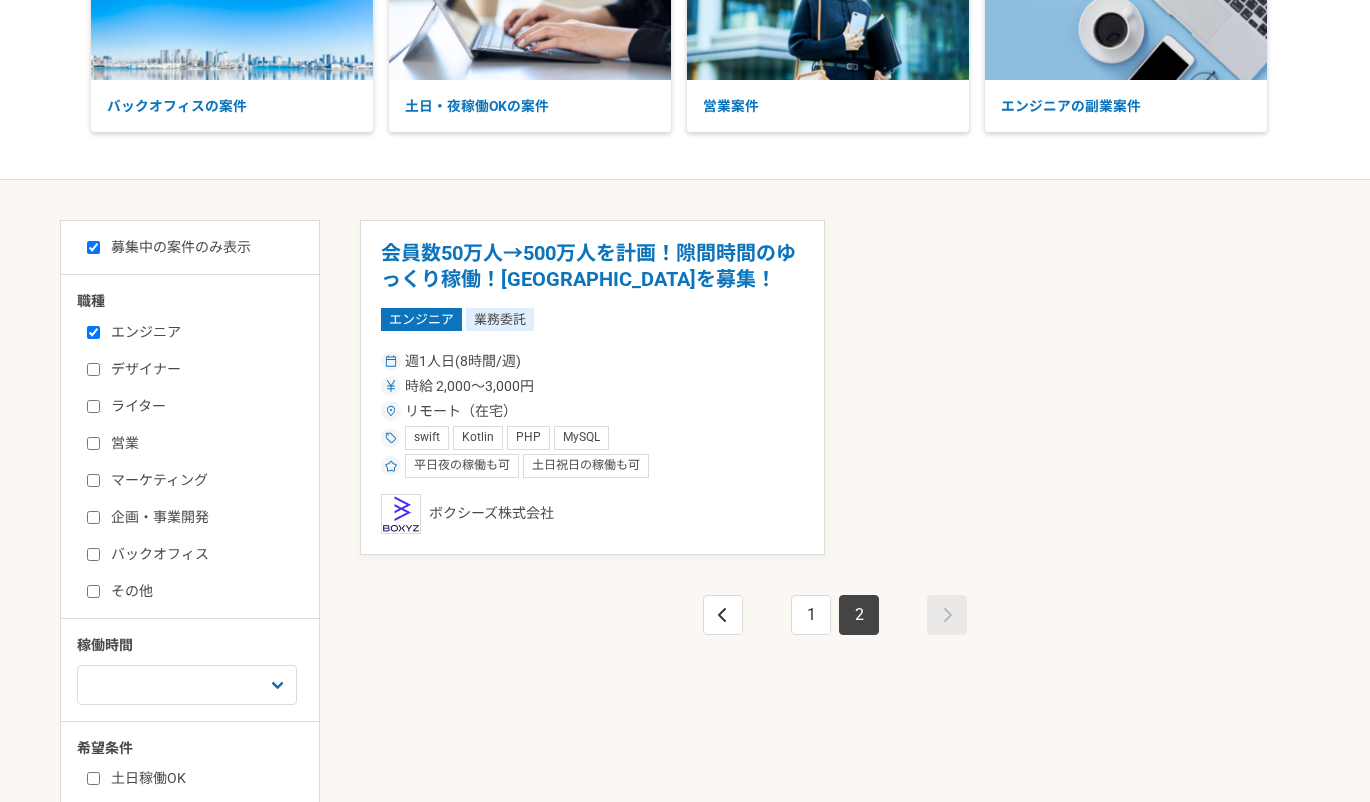 click on "マーケティング" at bounding box center (93, 480) 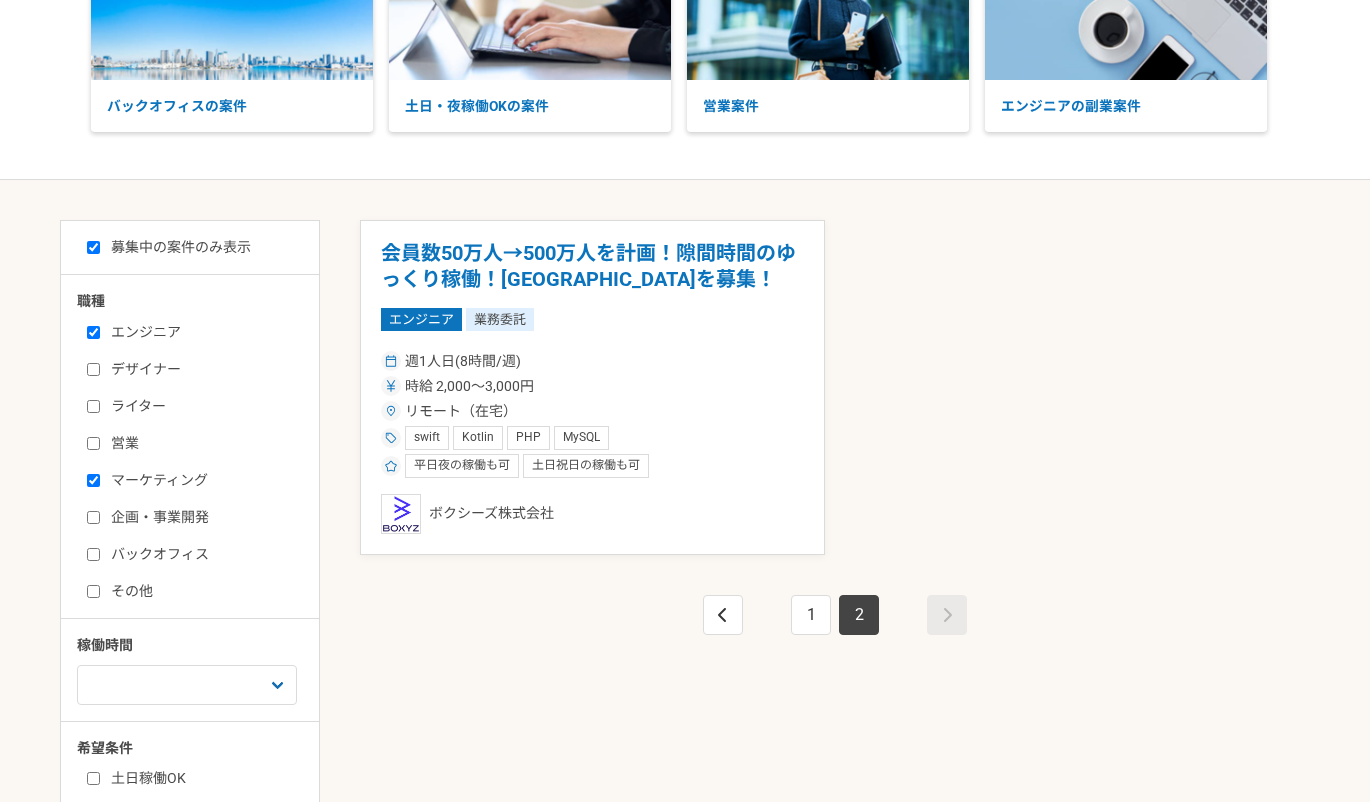 checkbox on "true" 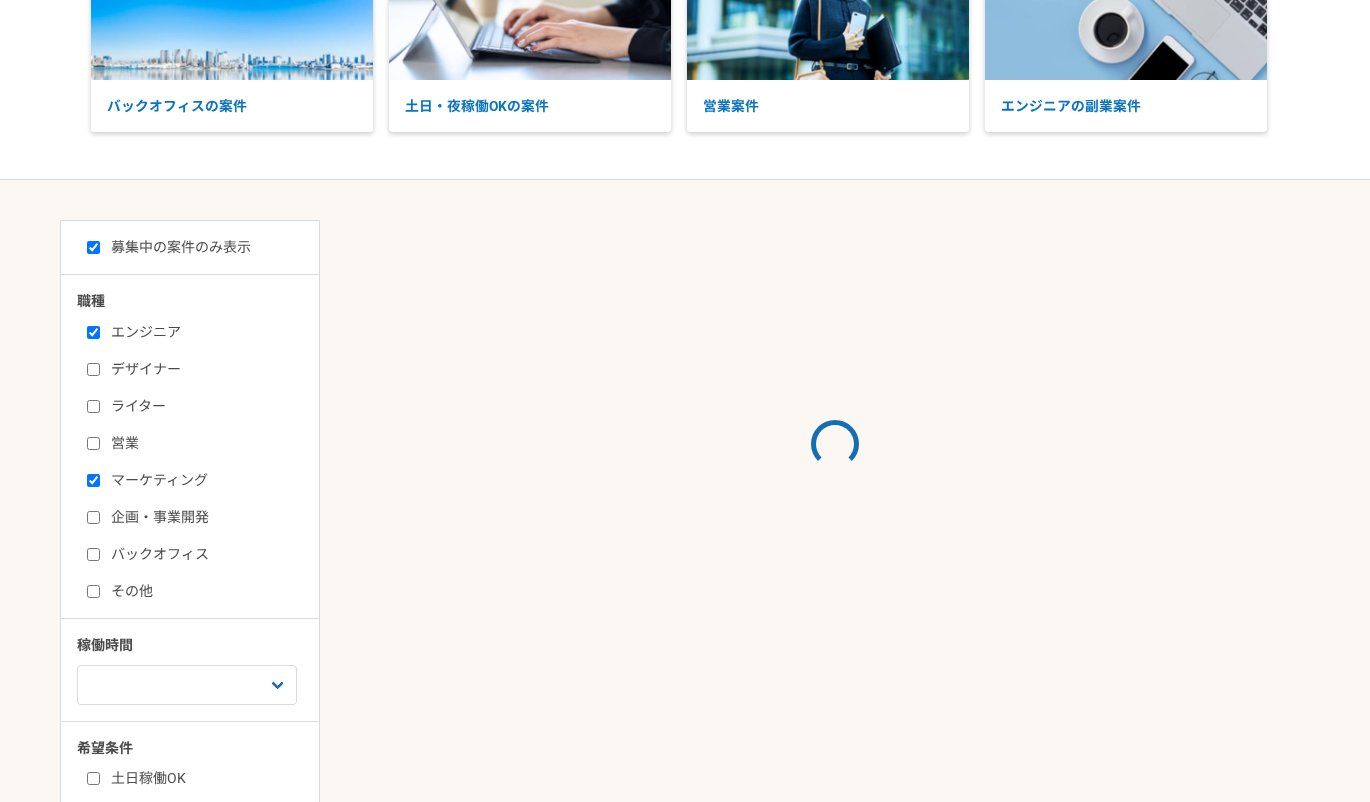 scroll, scrollTop: 0, scrollLeft: 0, axis: both 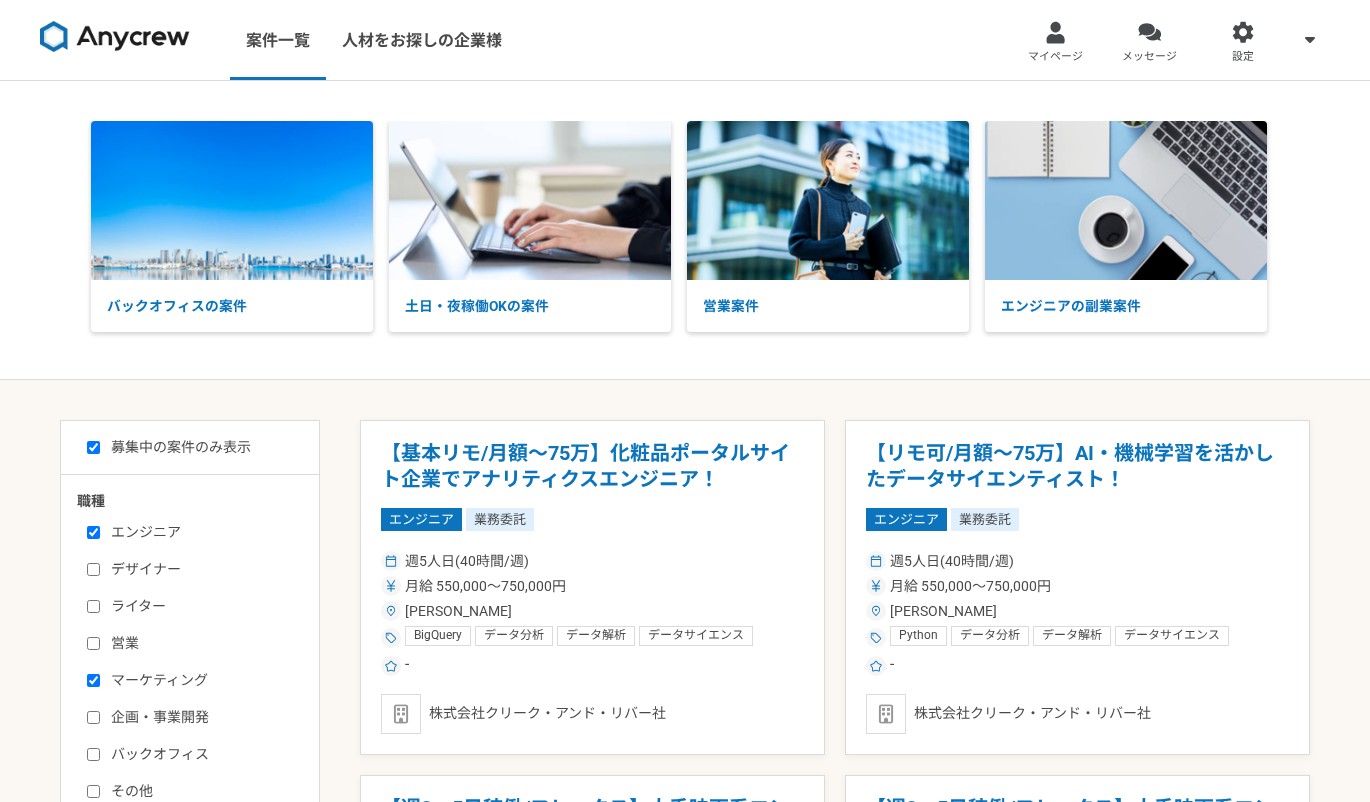 click on "エンジニア" at bounding box center (93, 532) 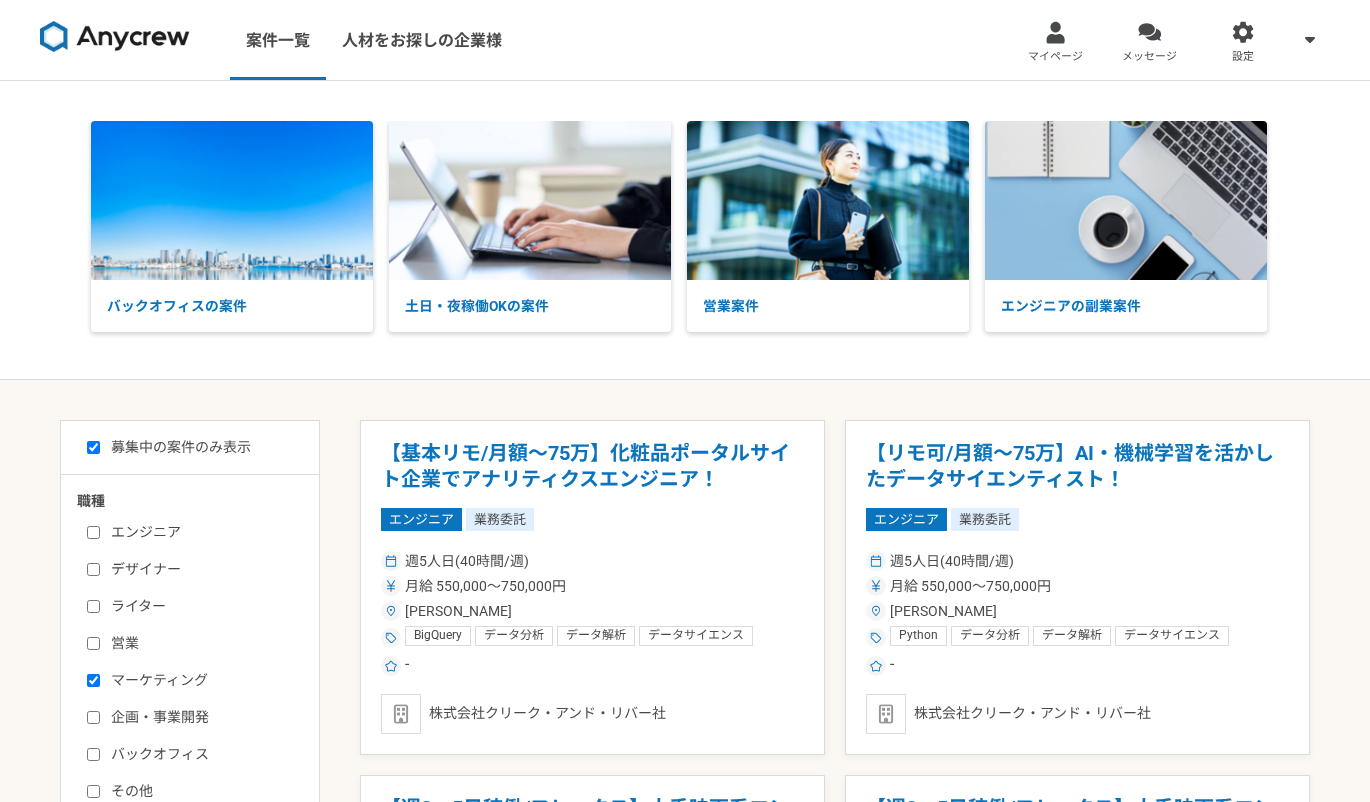 checkbox on "false" 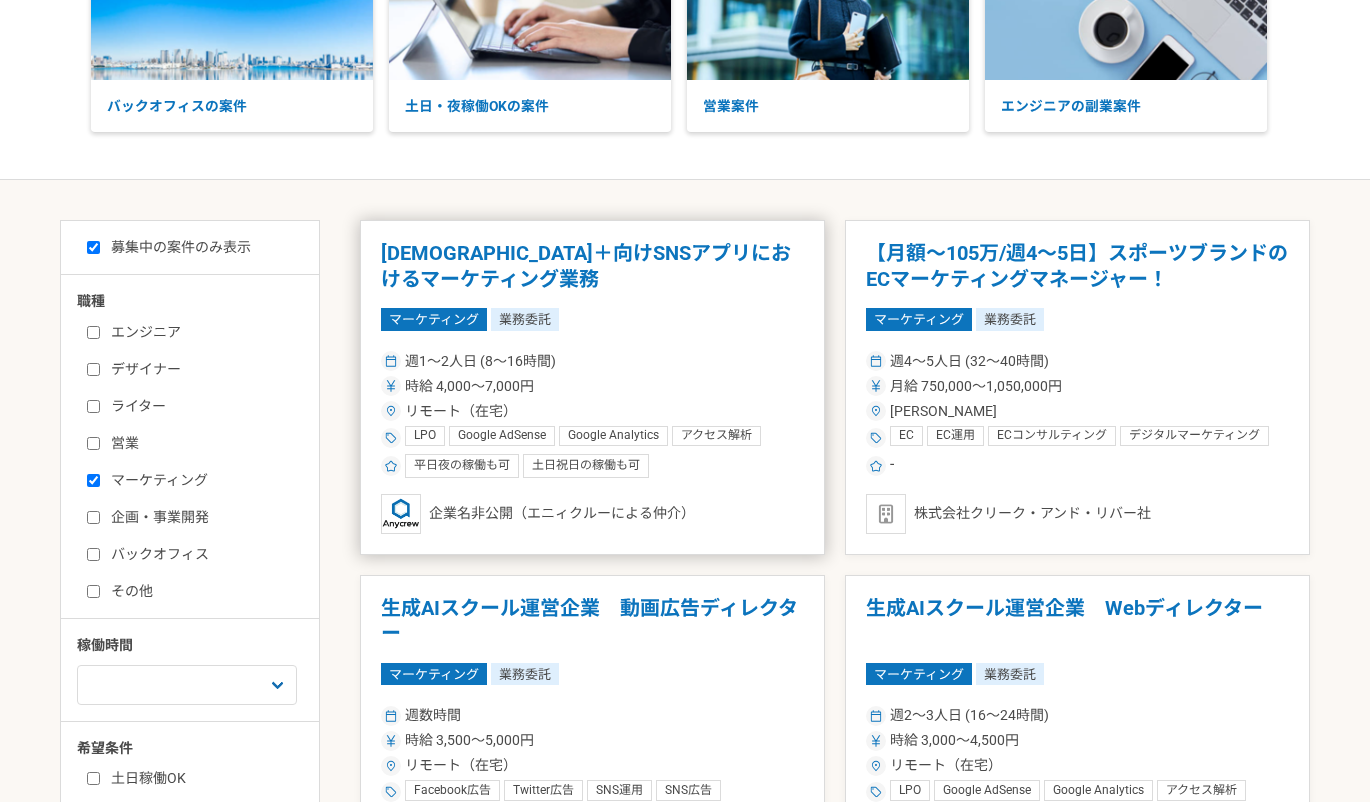 scroll, scrollTop: 500, scrollLeft: 0, axis: vertical 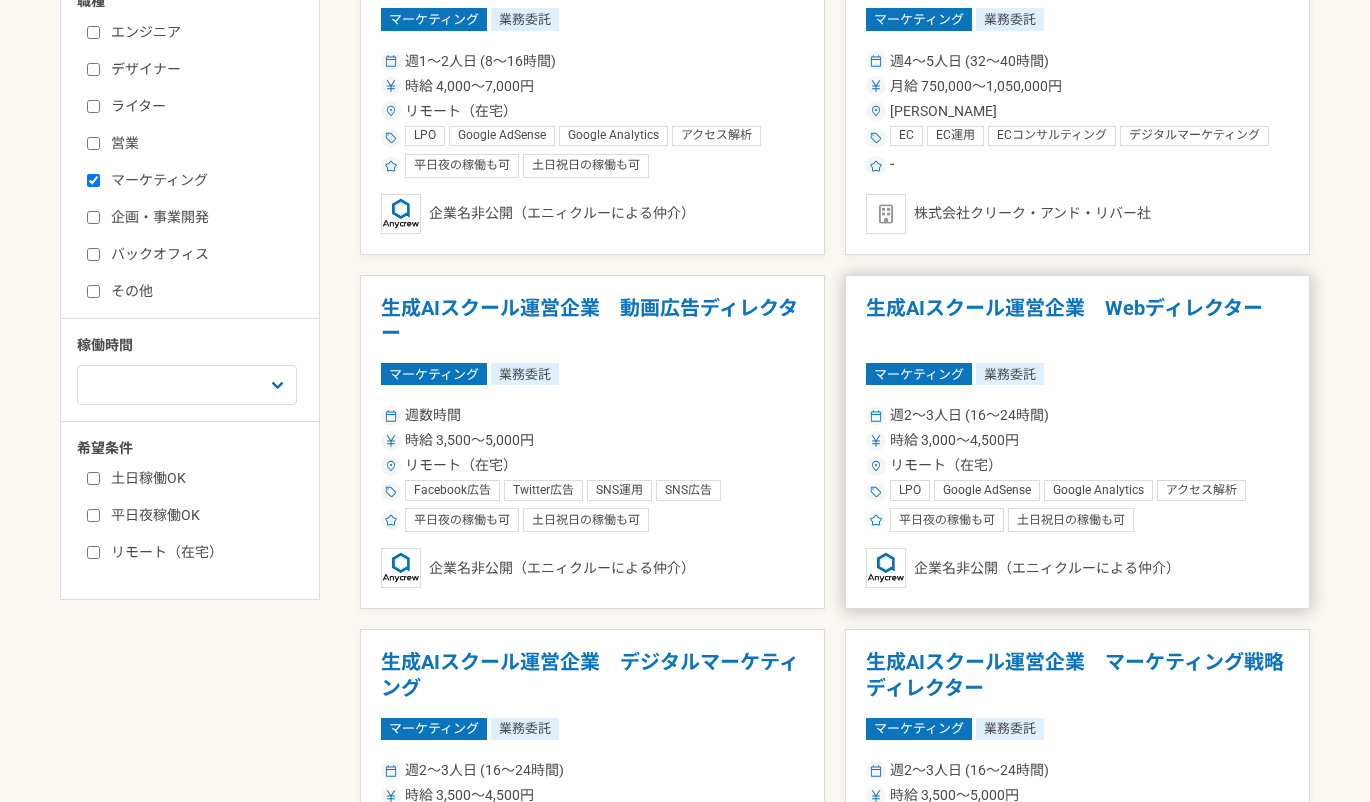click on "生成AIスクール運営企業　Webディレクター" at bounding box center [1077, 321] 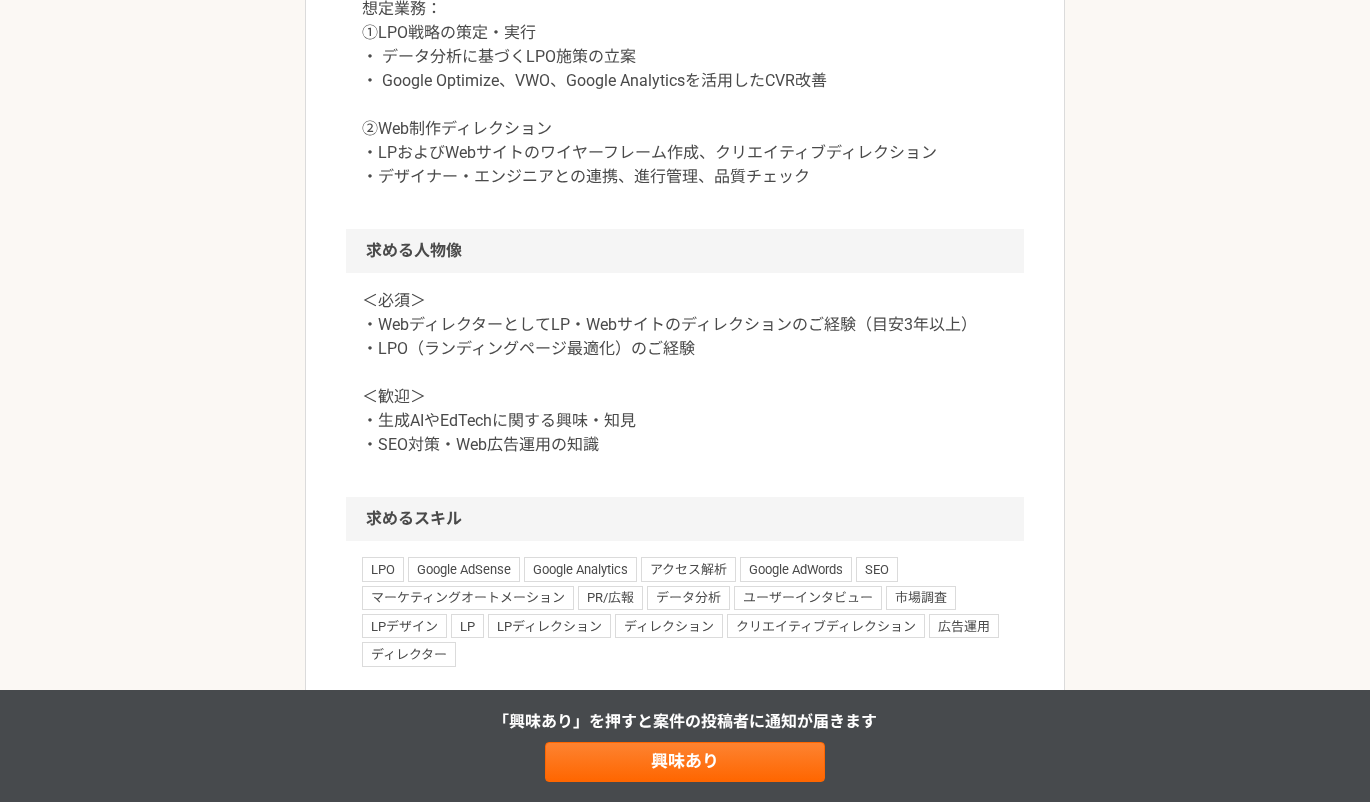 scroll, scrollTop: 1200, scrollLeft: 0, axis: vertical 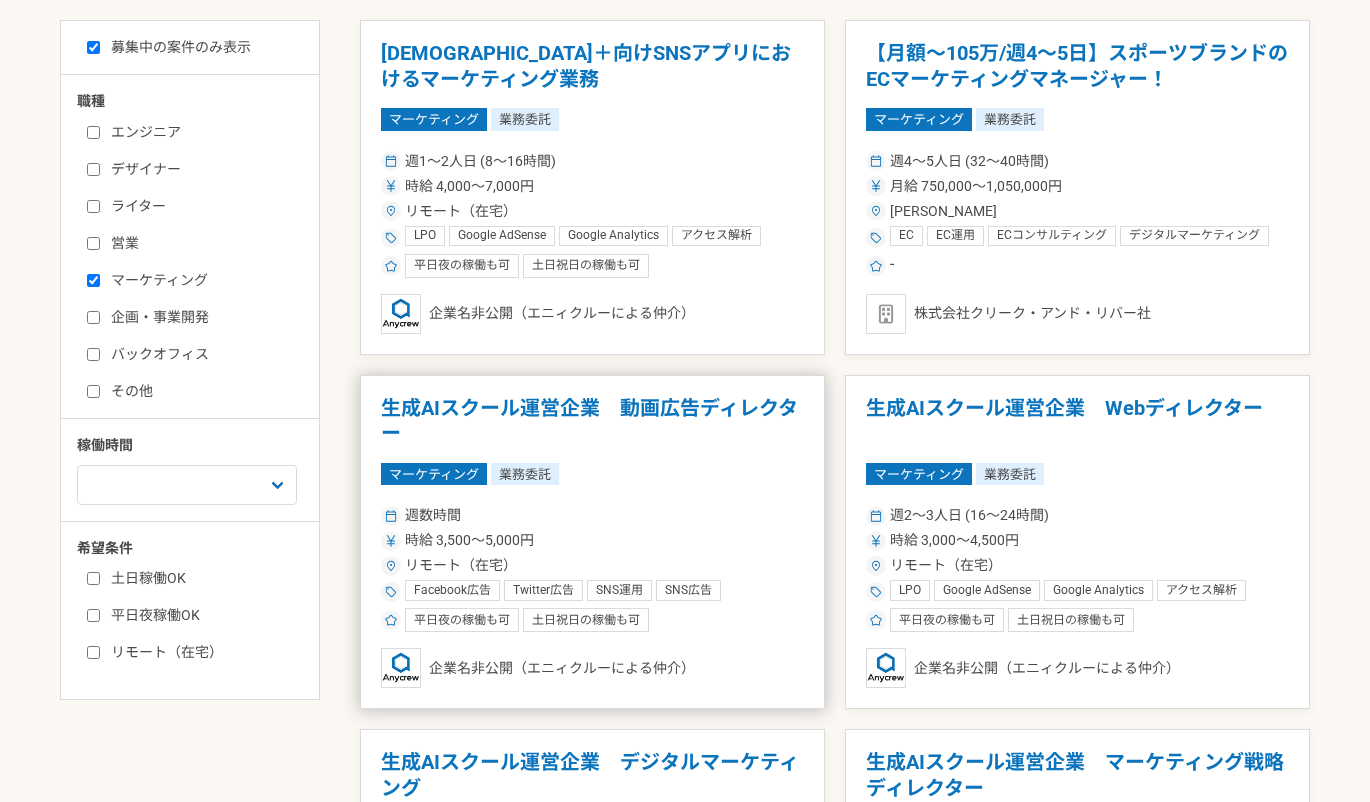 click on "生成AIスクール運営企業　動画広告ディレクター" at bounding box center [592, 421] 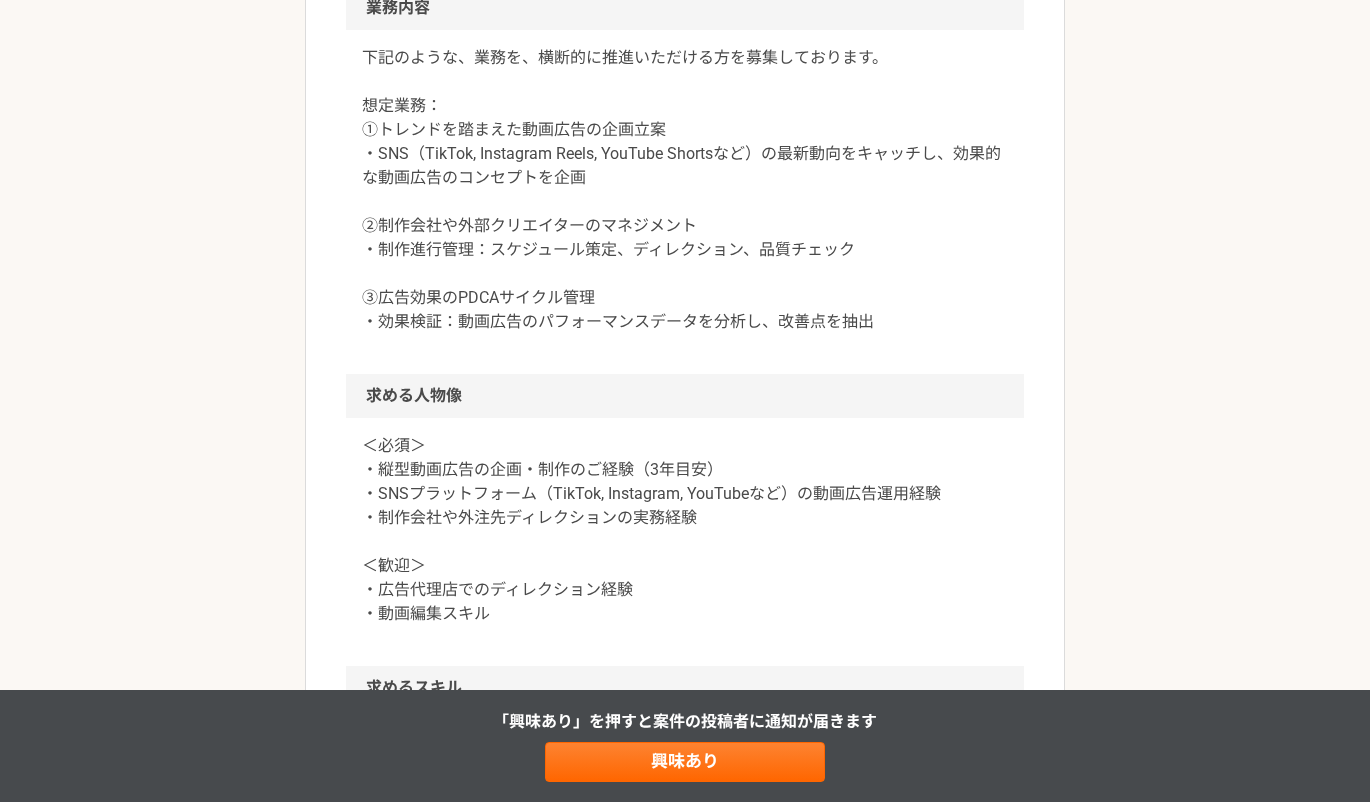 scroll, scrollTop: 1100, scrollLeft: 0, axis: vertical 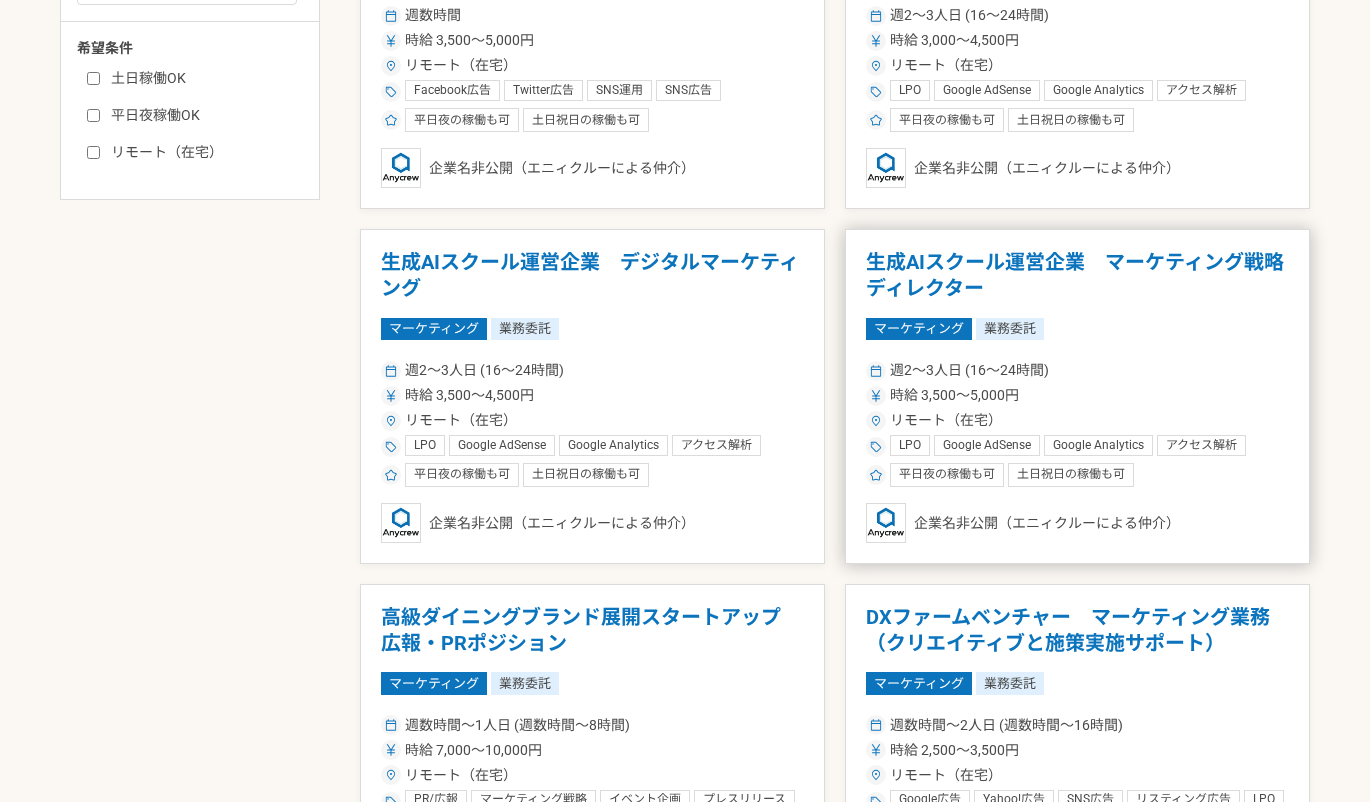 click on "生成AIスクール運営企業　マーケティング戦略ディレクター" at bounding box center [1077, 275] 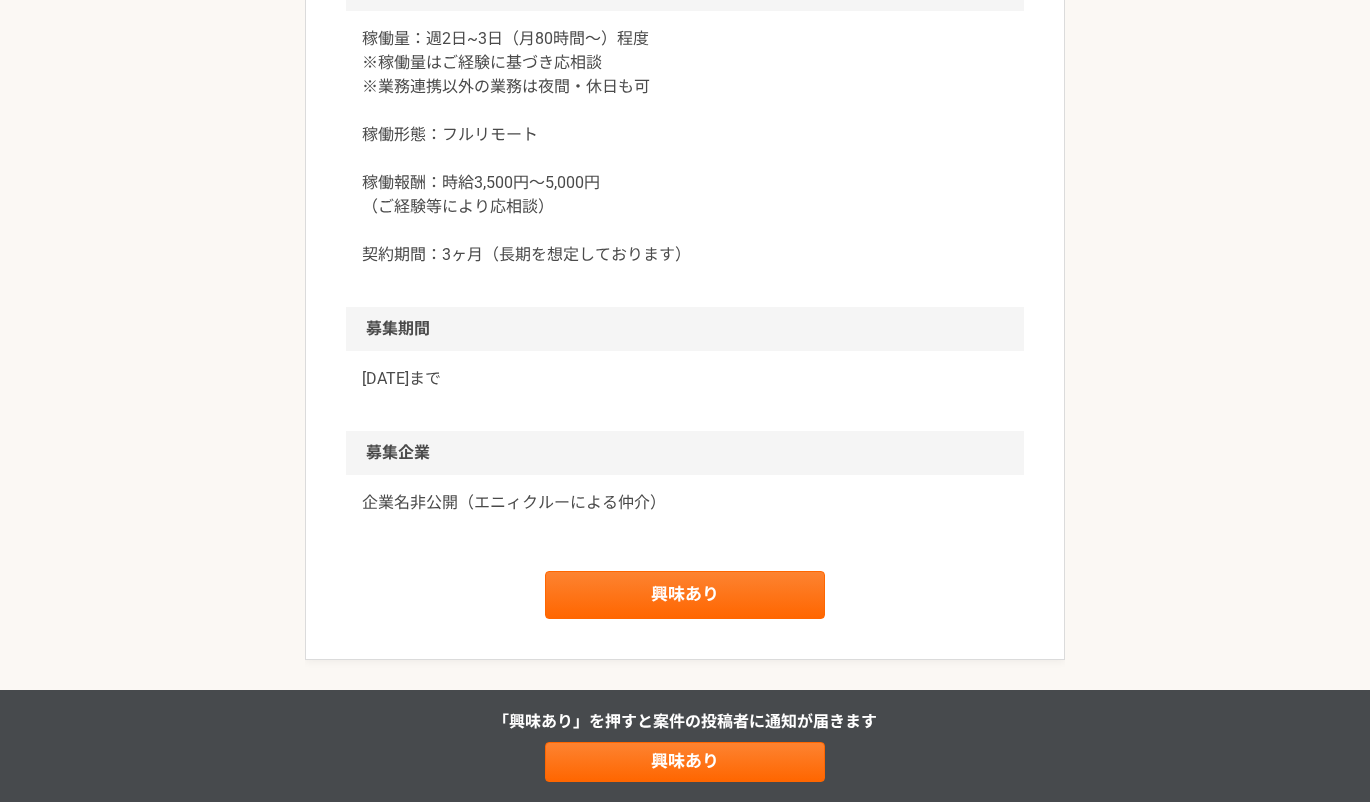 scroll, scrollTop: 2200, scrollLeft: 0, axis: vertical 